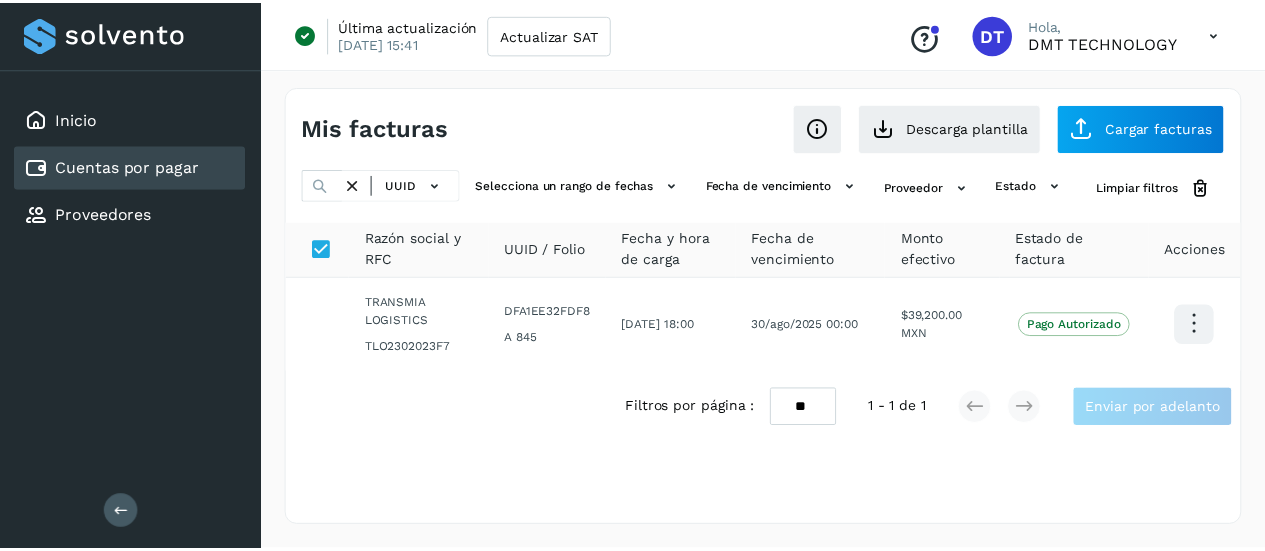 scroll, scrollTop: 0, scrollLeft: 0, axis: both 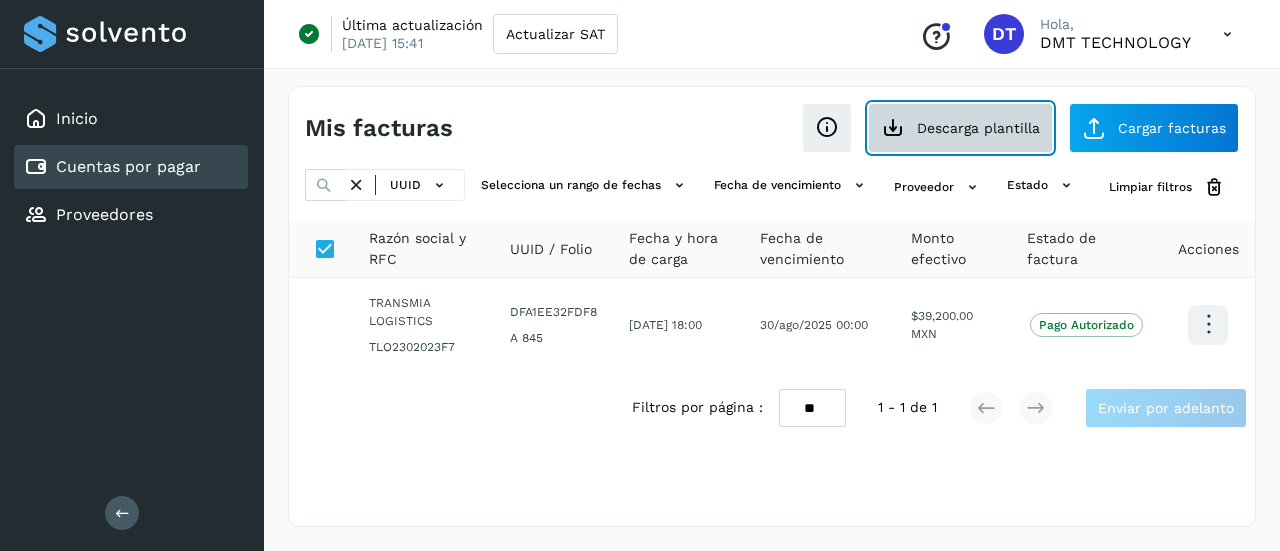 click on "Descarga plantilla" 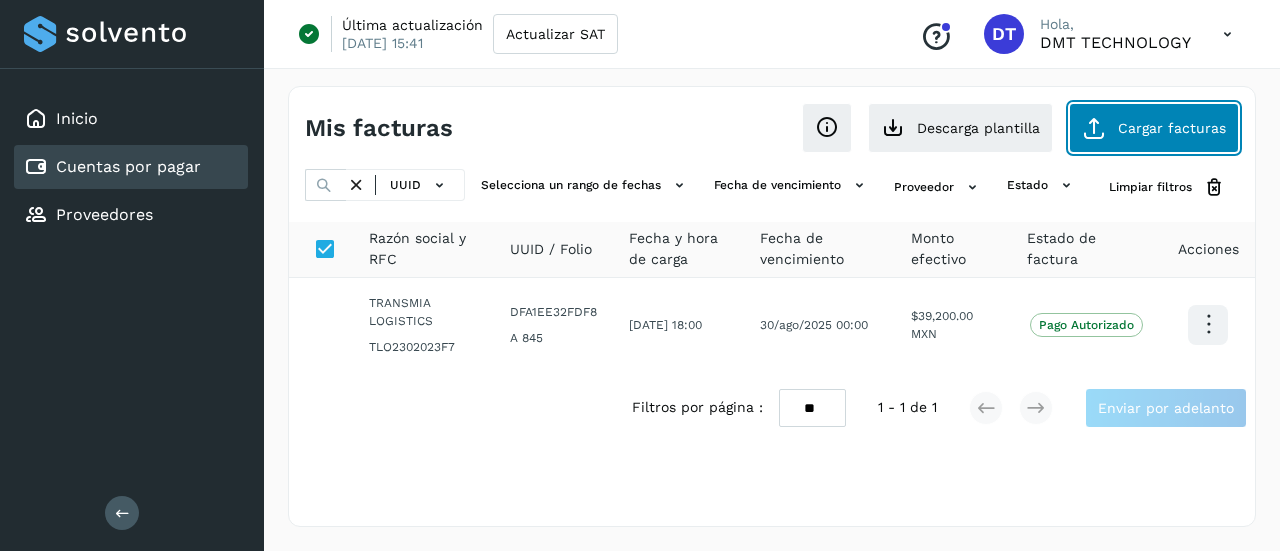 click on "Cargar facturas" 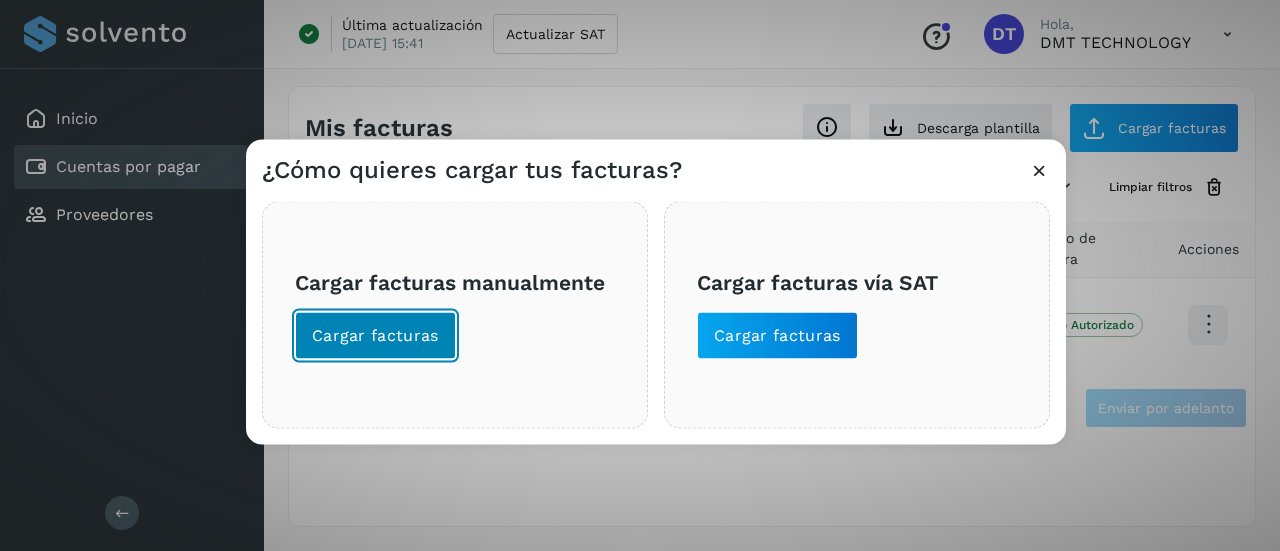 click on "Cargar facturas" at bounding box center (375, 335) 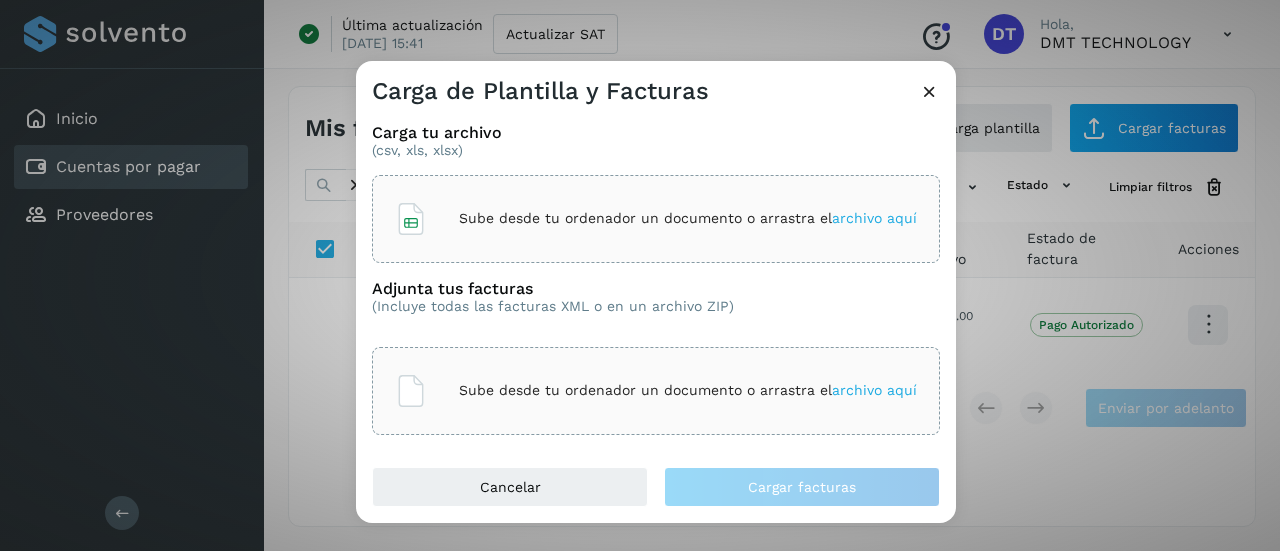 click on "Sube desde tu ordenador un documento o arrastra el  archivo aquí" at bounding box center (656, 219) 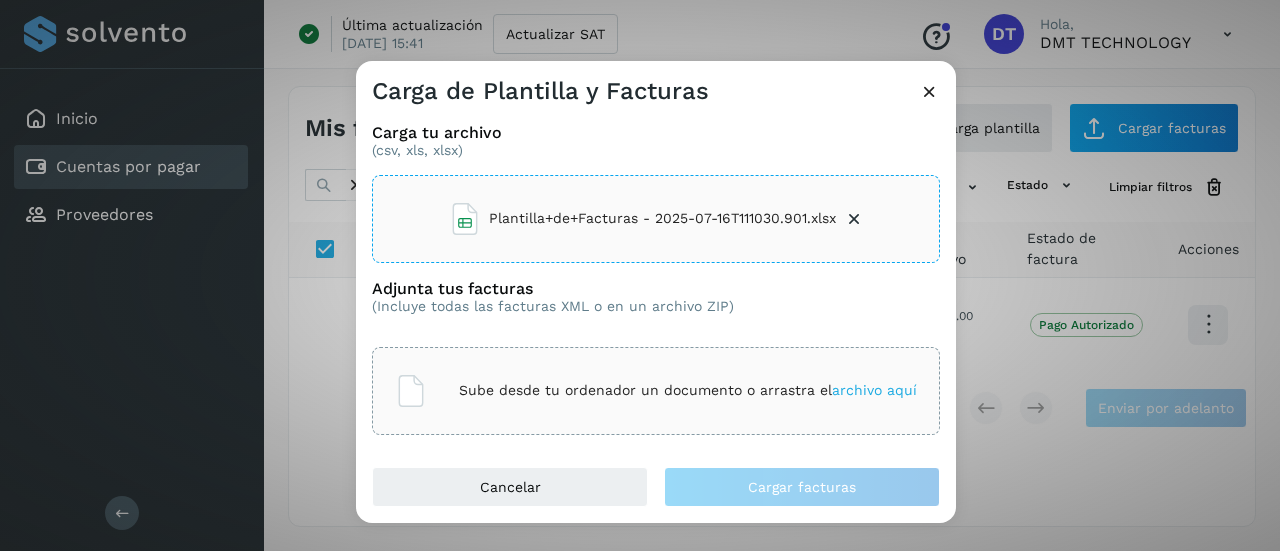 click at bounding box center [411, 391] 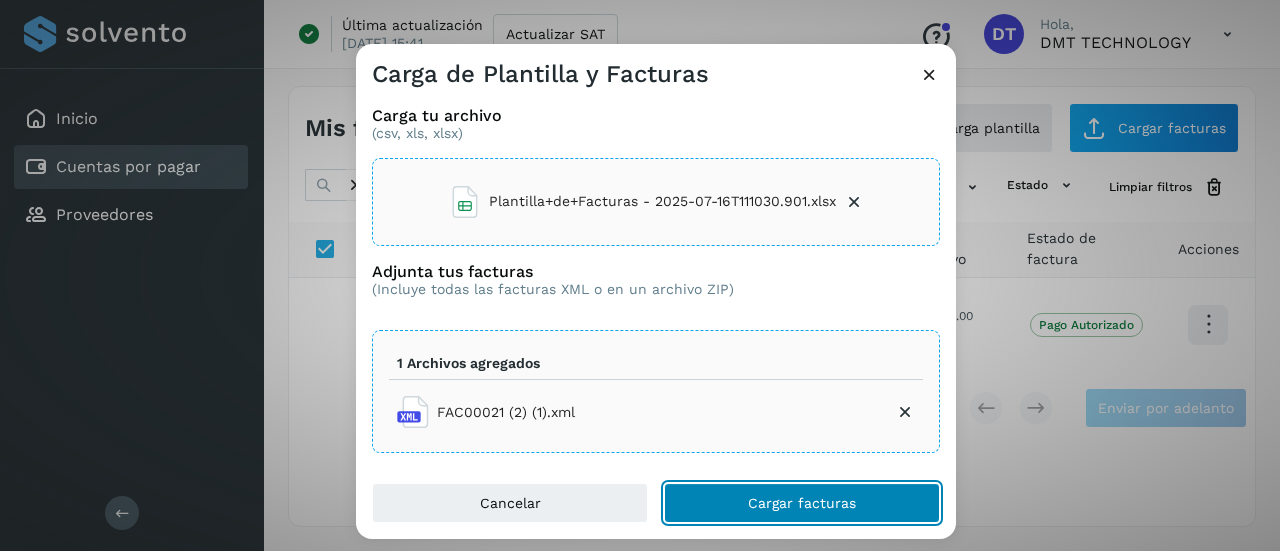 click on "Cargar facturas" 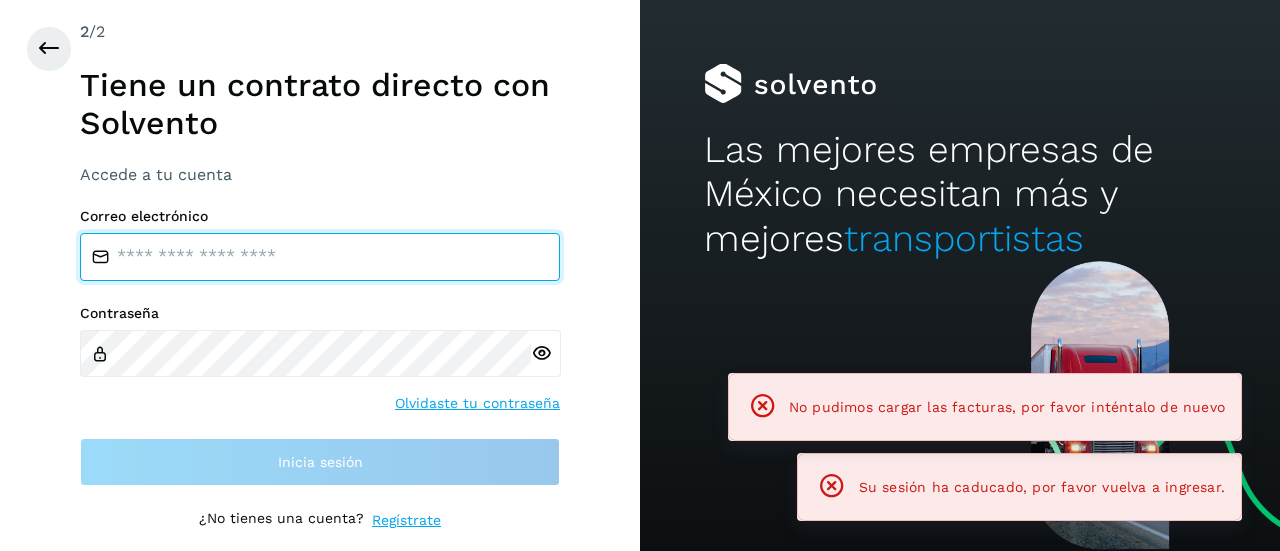 type on "**********" 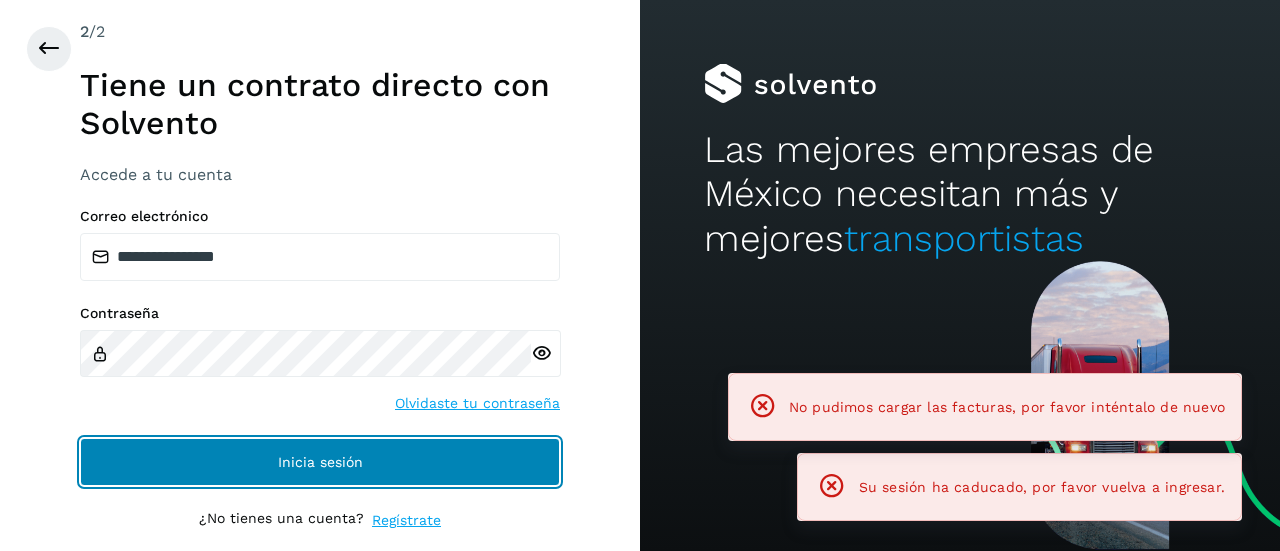 click on "Inicia sesión" at bounding box center [320, 462] 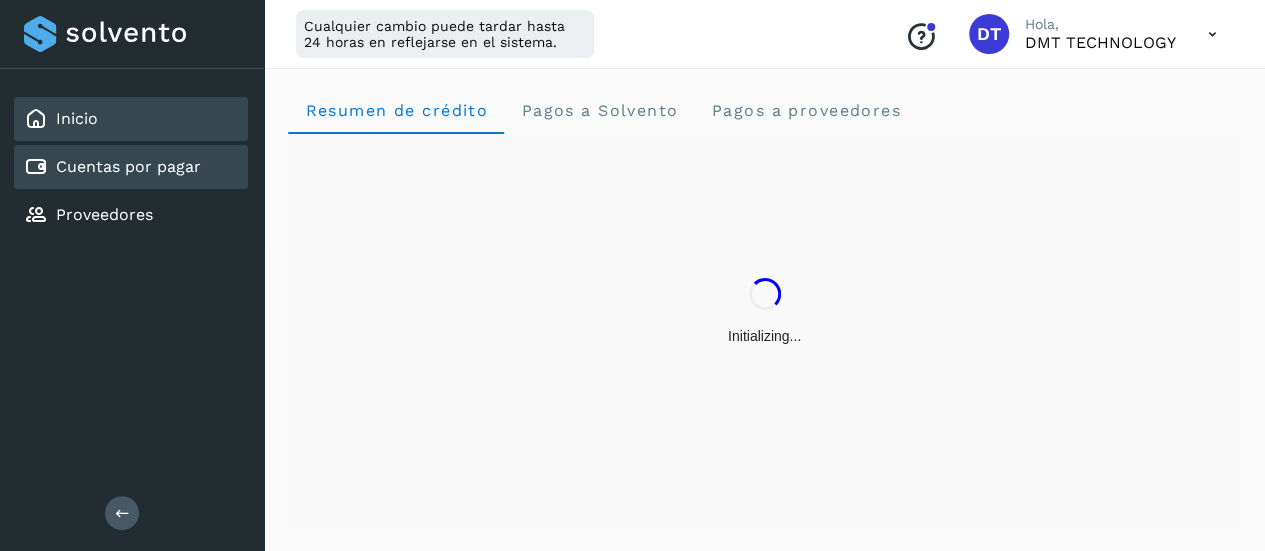 click on "Cuentas por pagar" at bounding box center [128, 166] 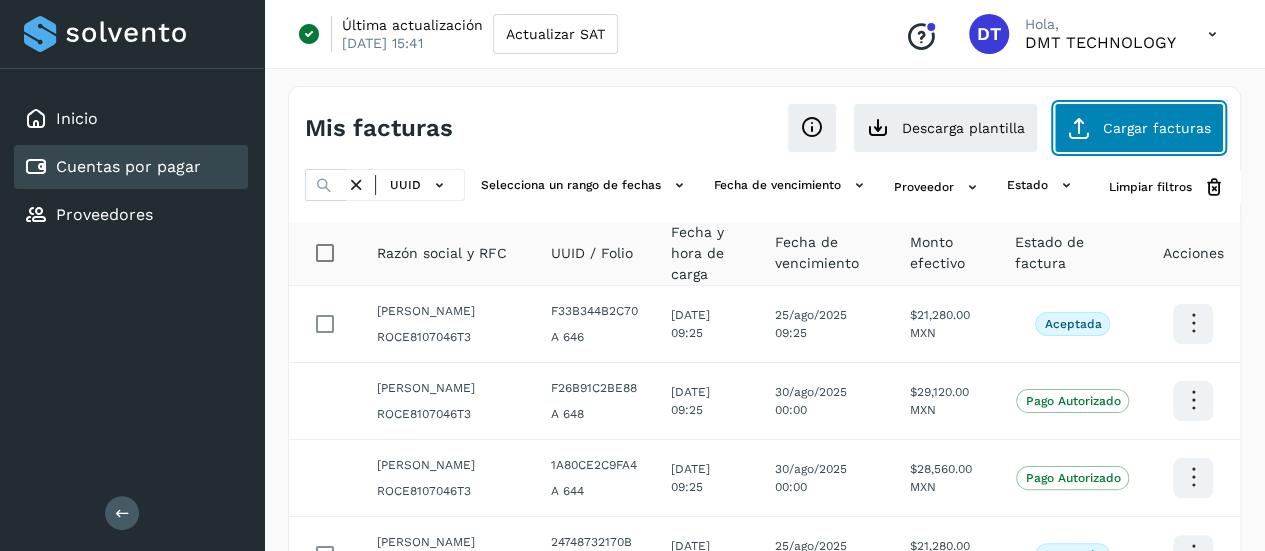 click on "Cargar facturas" 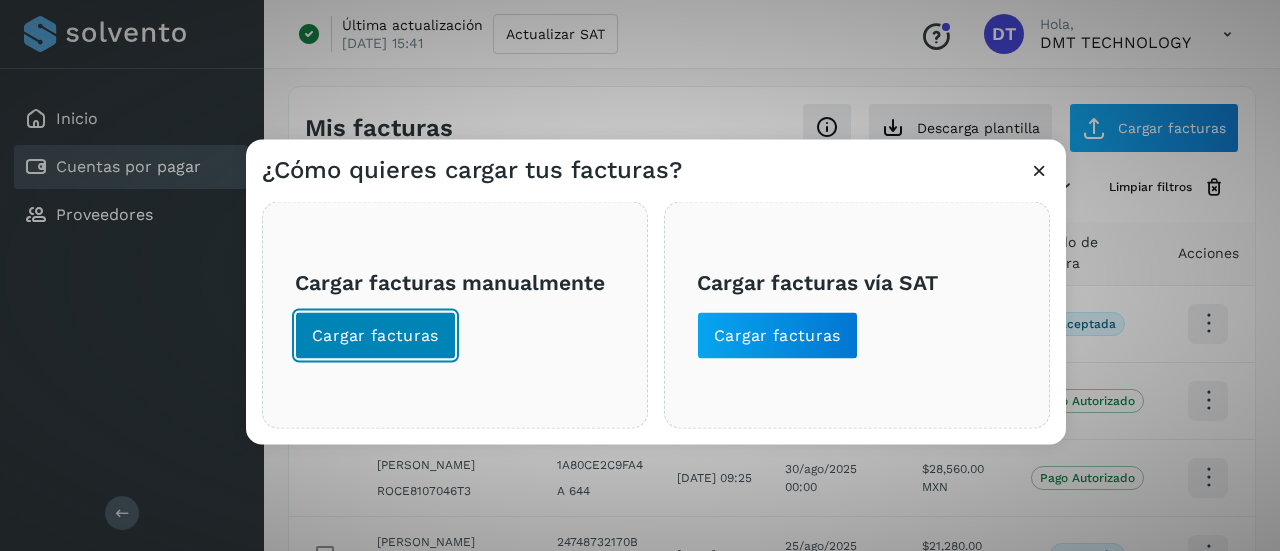 click on "Cargar facturas" 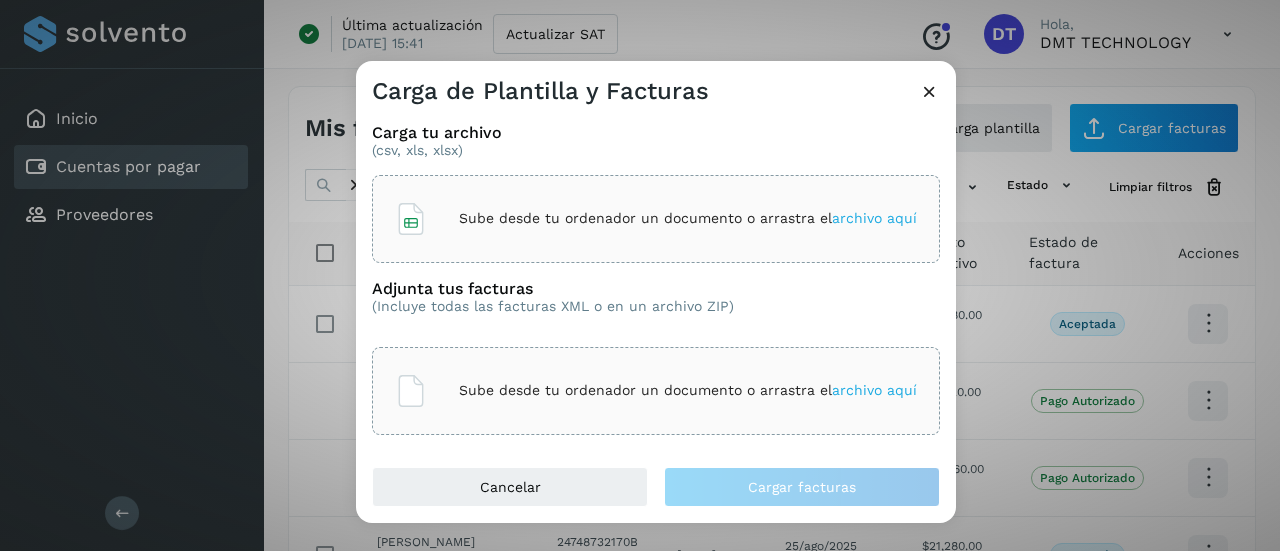 click on "Sube desde tu ordenador un documento o arrastra el  archivo aquí" 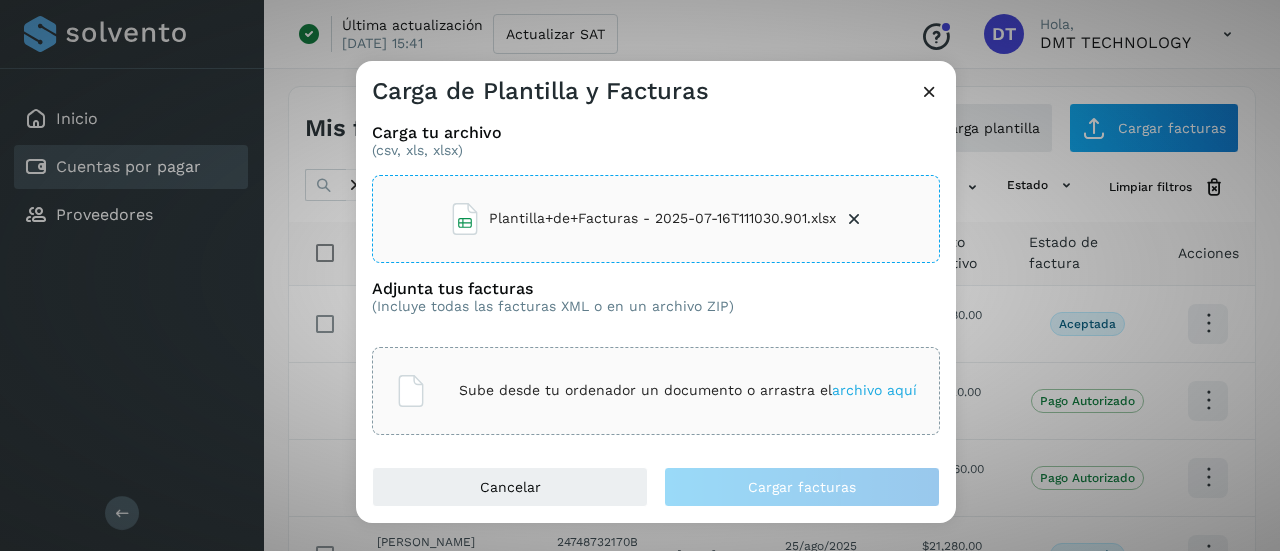 click on "Sube desde tu ordenador un documento o arrastra el  archivo aquí" 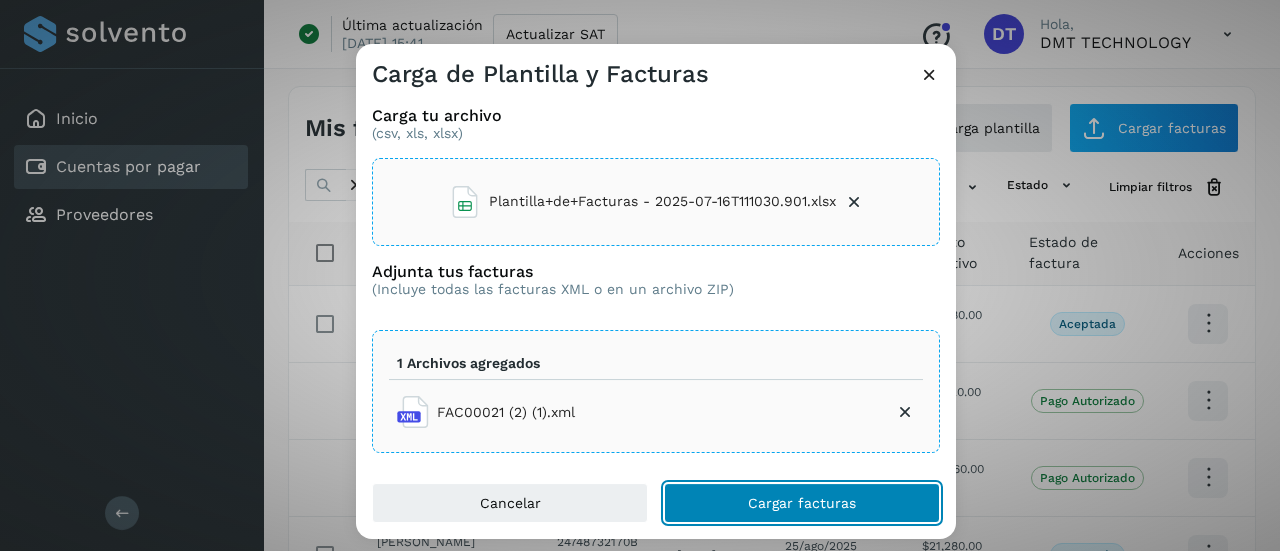 click on "Cargar facturas" 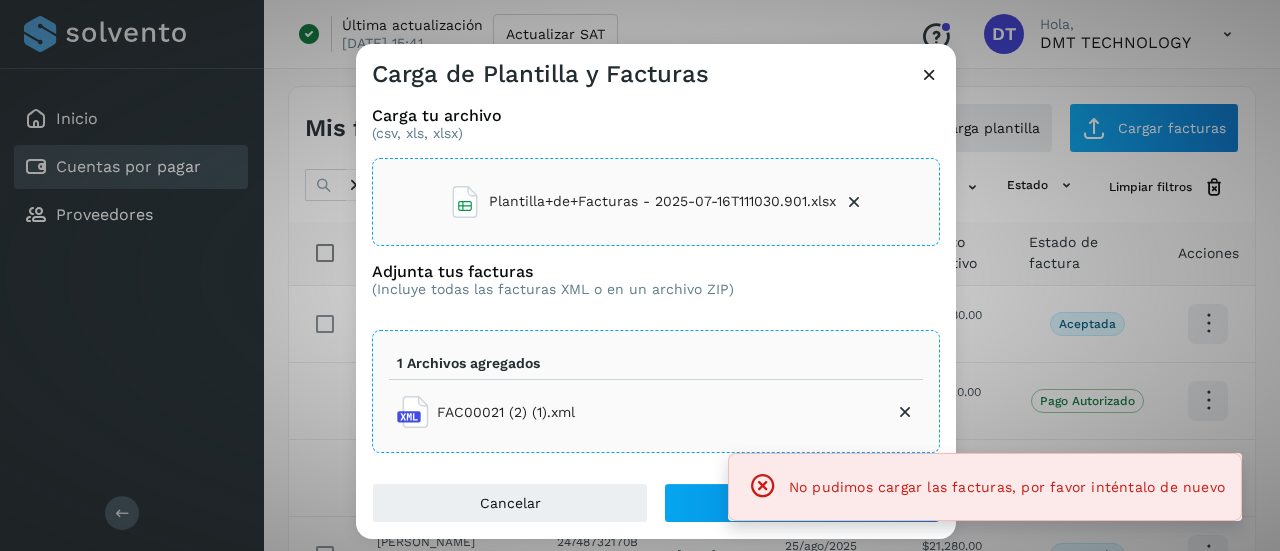 click at bounding box center [929, 74] 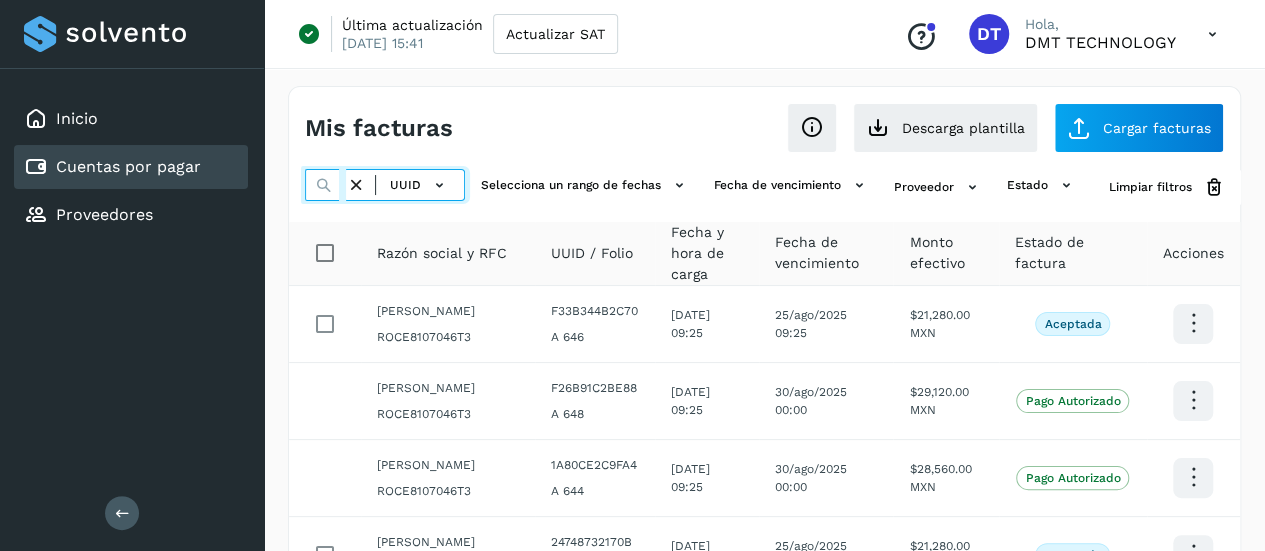 click at bounding box center (325, 185) 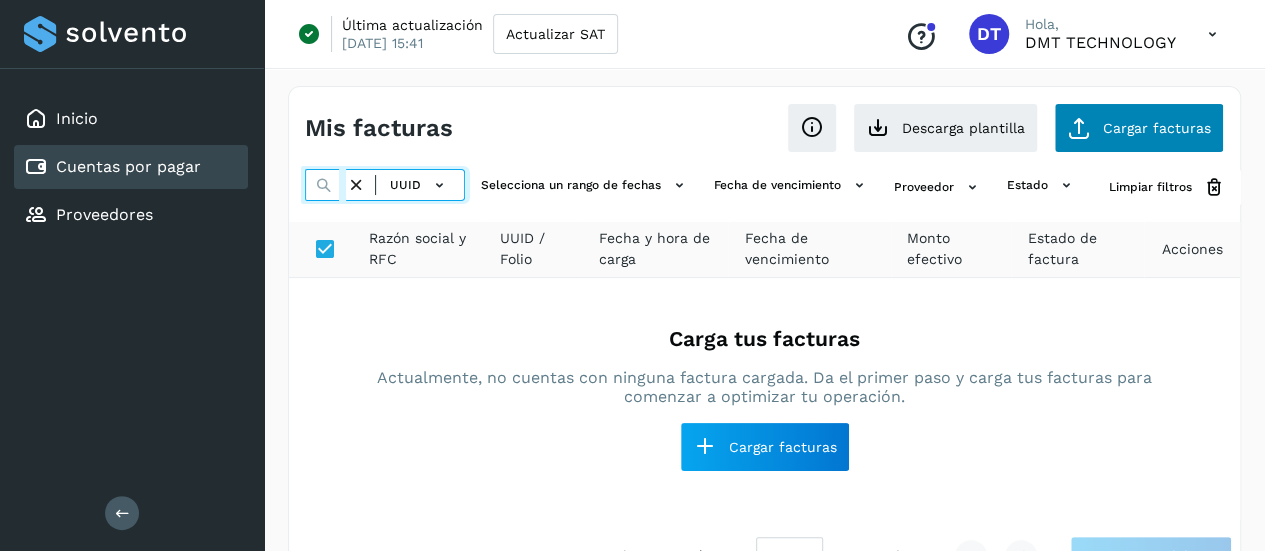 type on "**********" 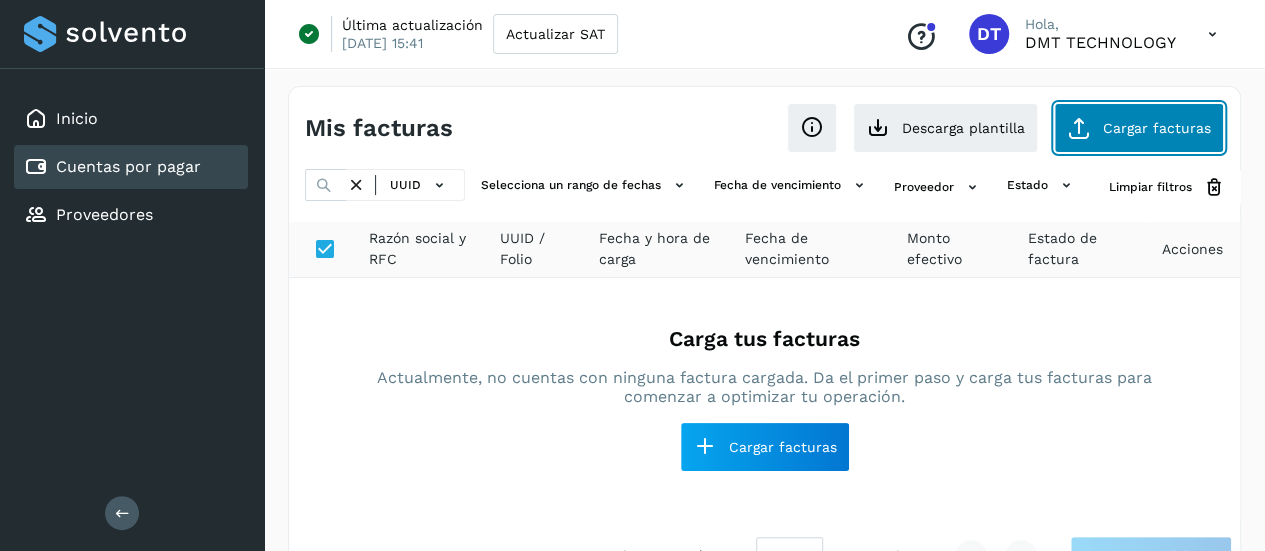 click on "Cargar facturas" 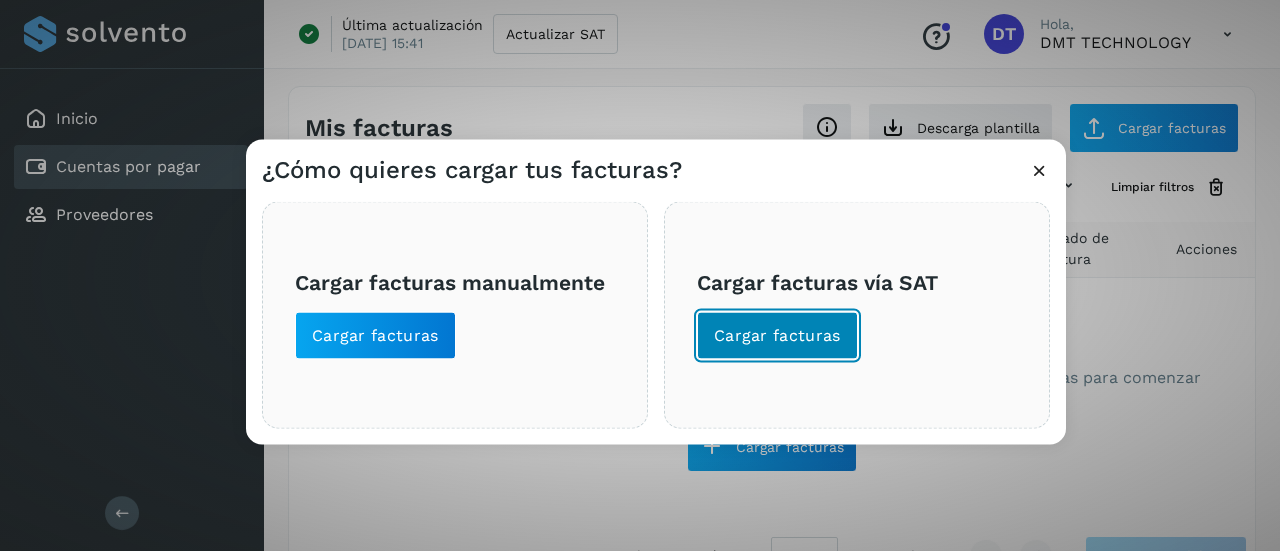click on "Cargar facturas" at bounding box center [777, 335] 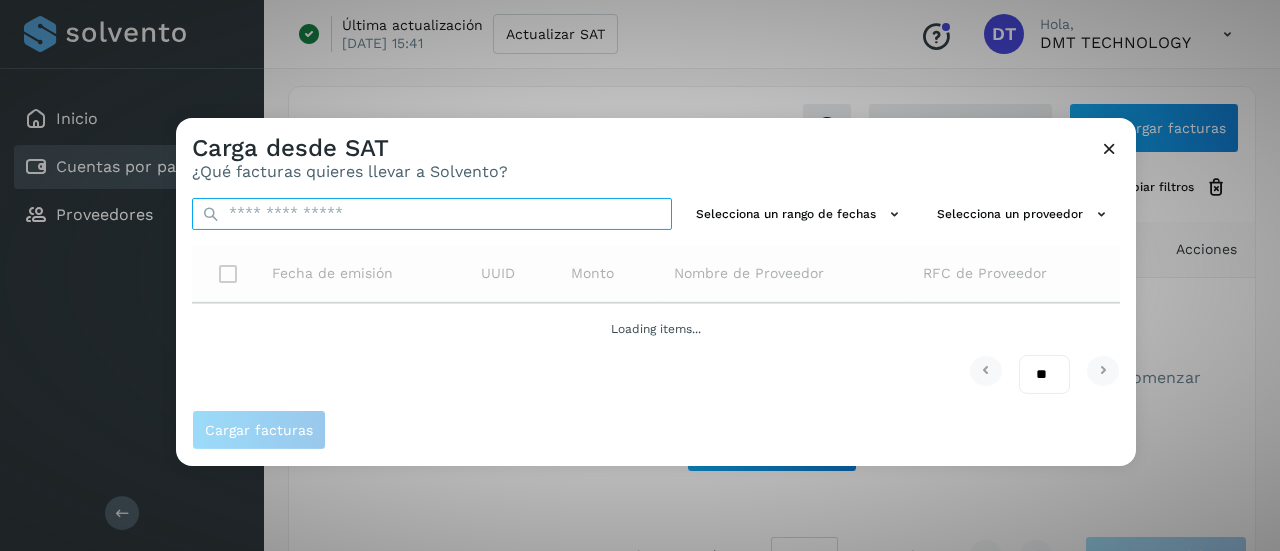 click at bounding box center [432, 213] 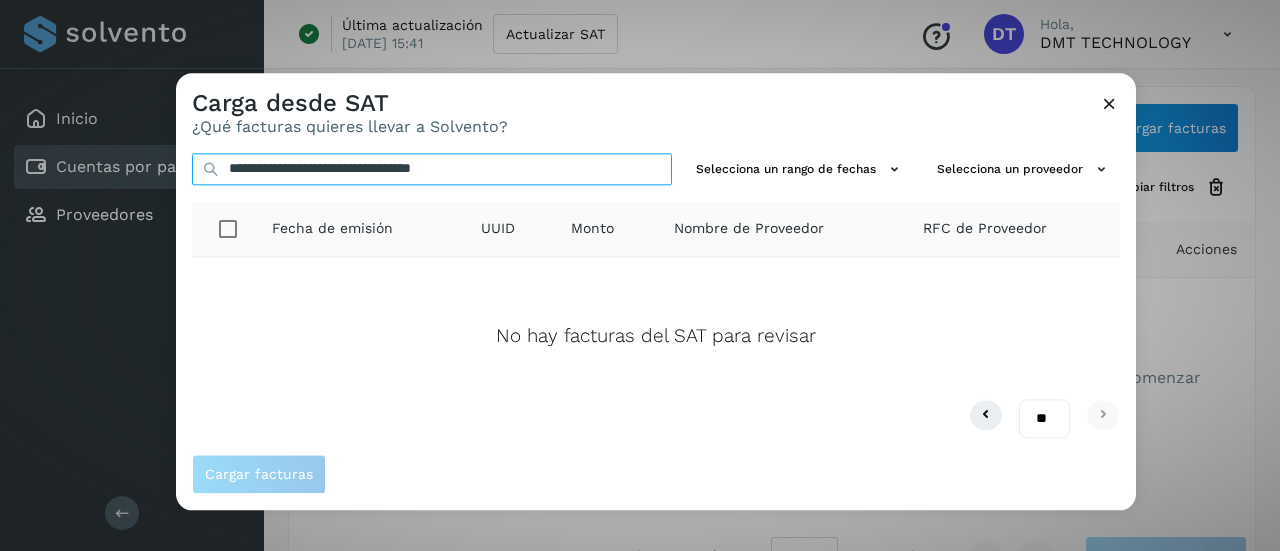 type on "**********" 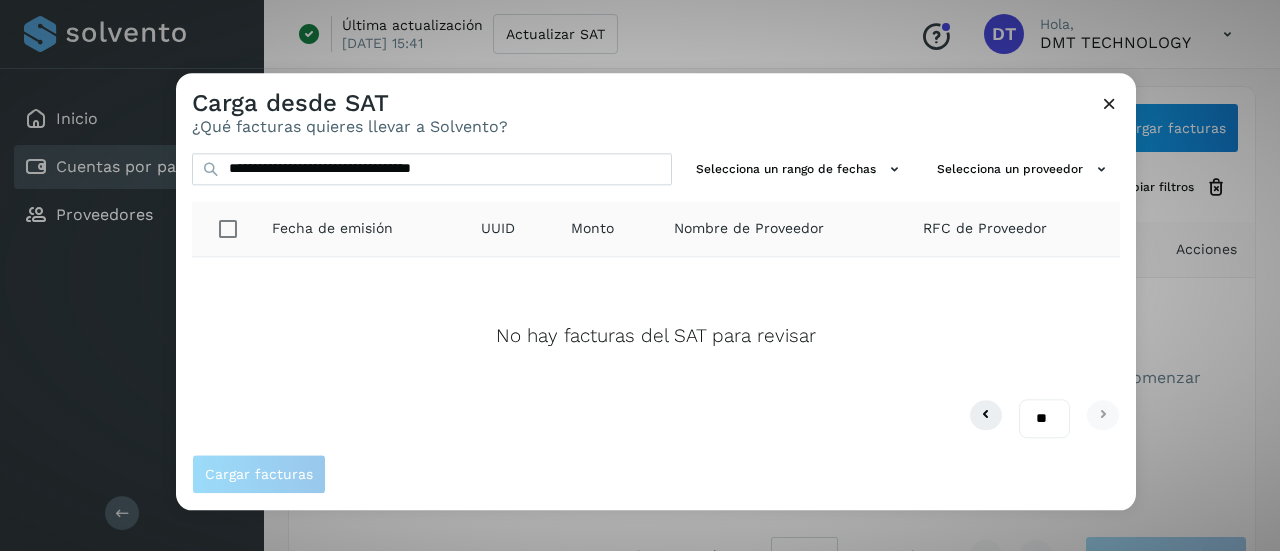 click on "Carga desde SAT ¿Qué facturas quieres llevar a Solvento?" at bounding box center [656, 105] 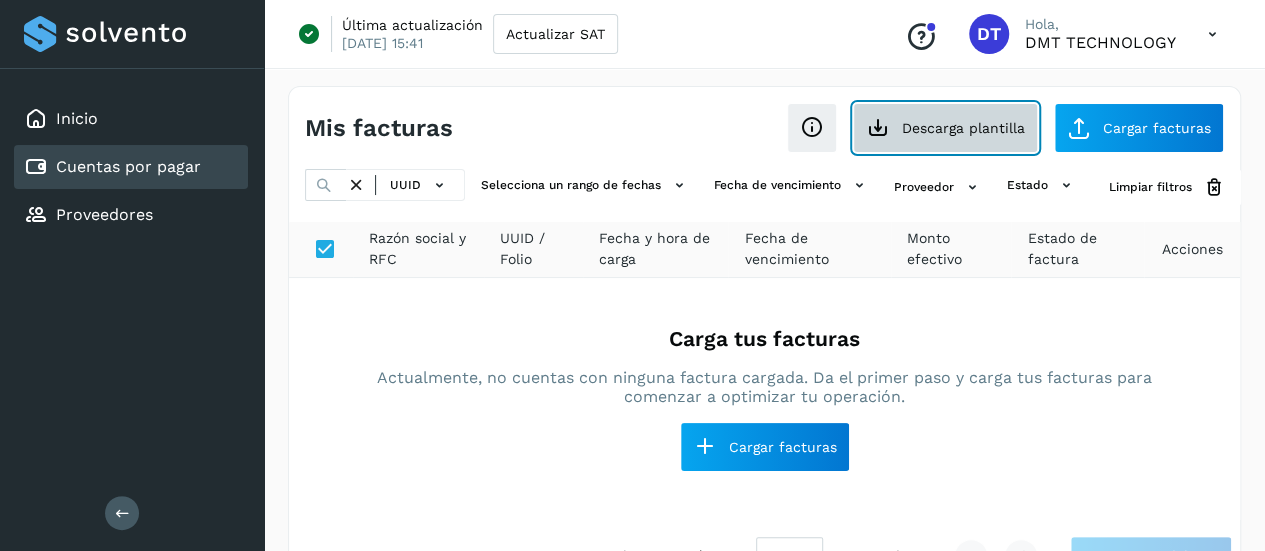 click on "Descarga plantilla" at bounding box center (945, 128) 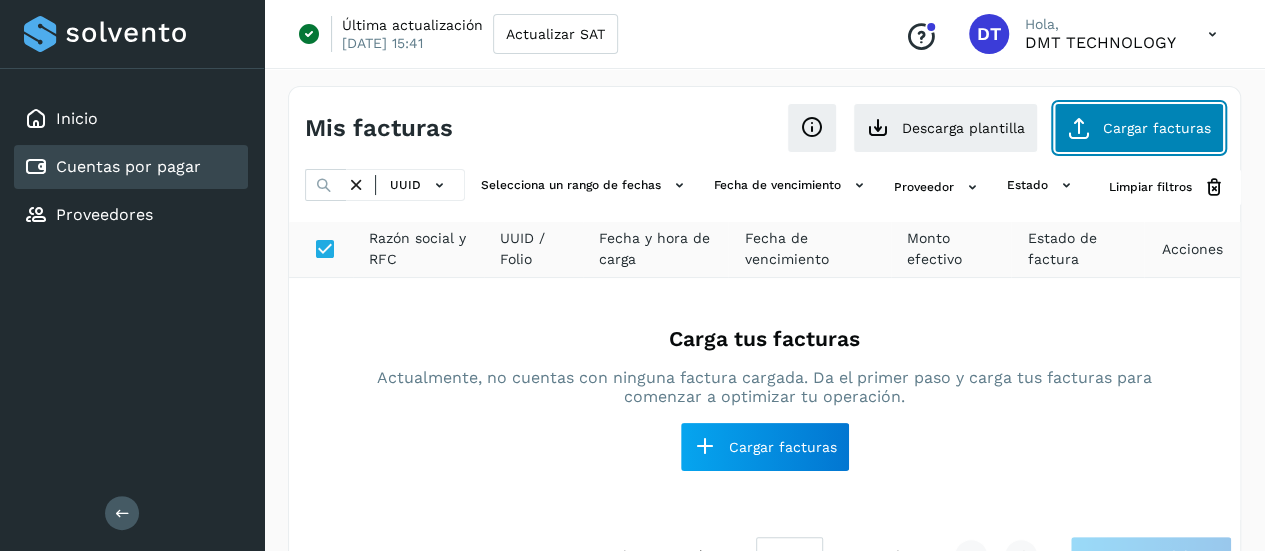 click on "Cargar facturas" 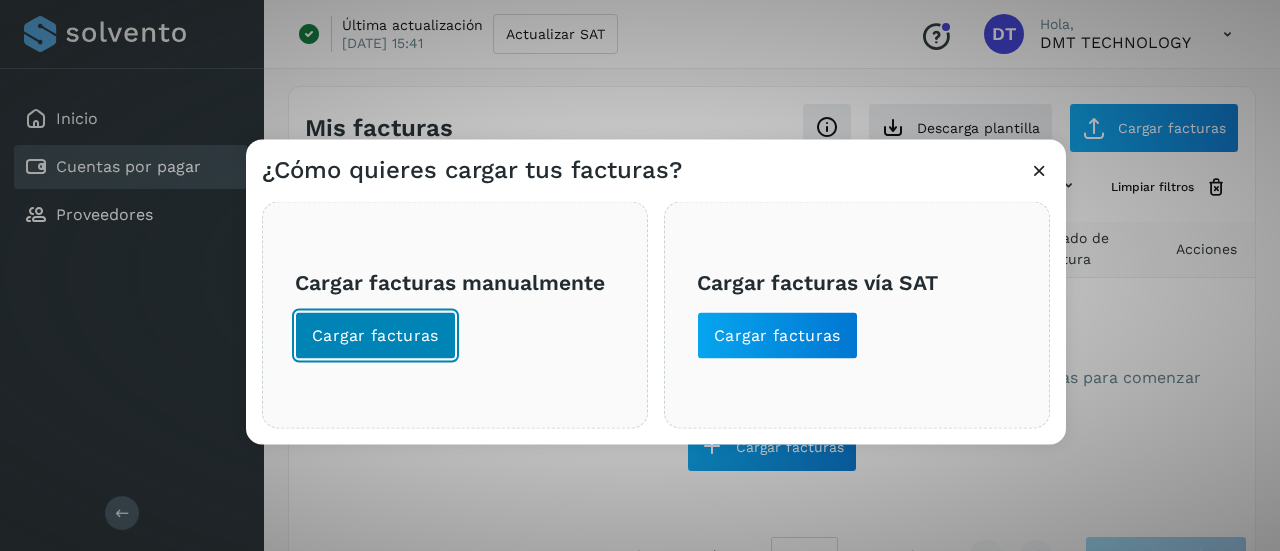 click on "Cargar facturas" 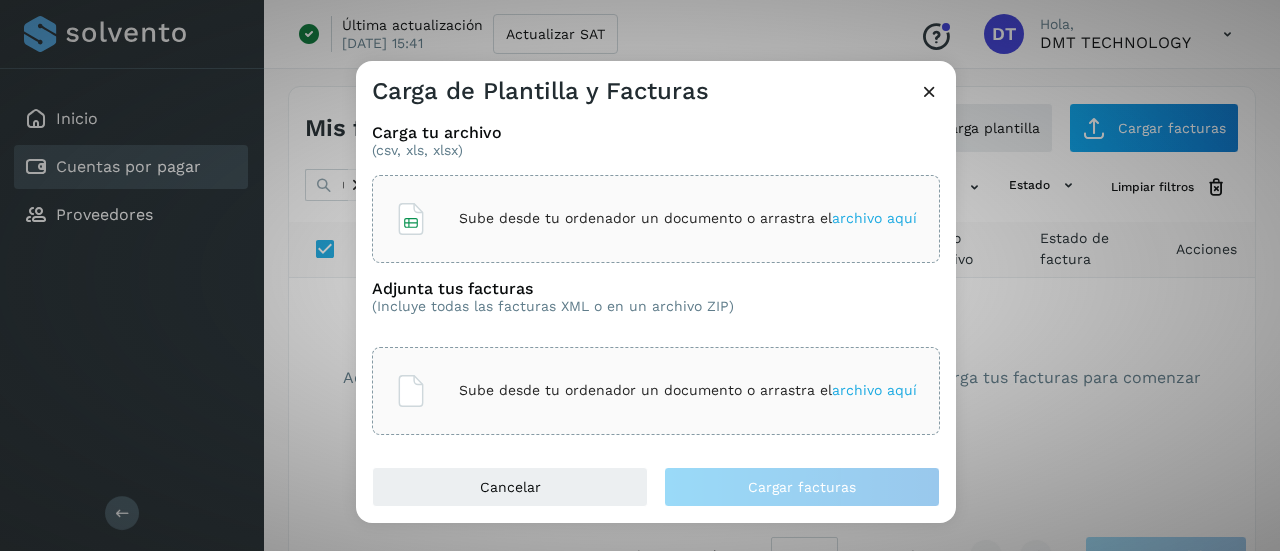 click on "Sube desde tu ordenador un documento o arrastra el  archivo aquí" 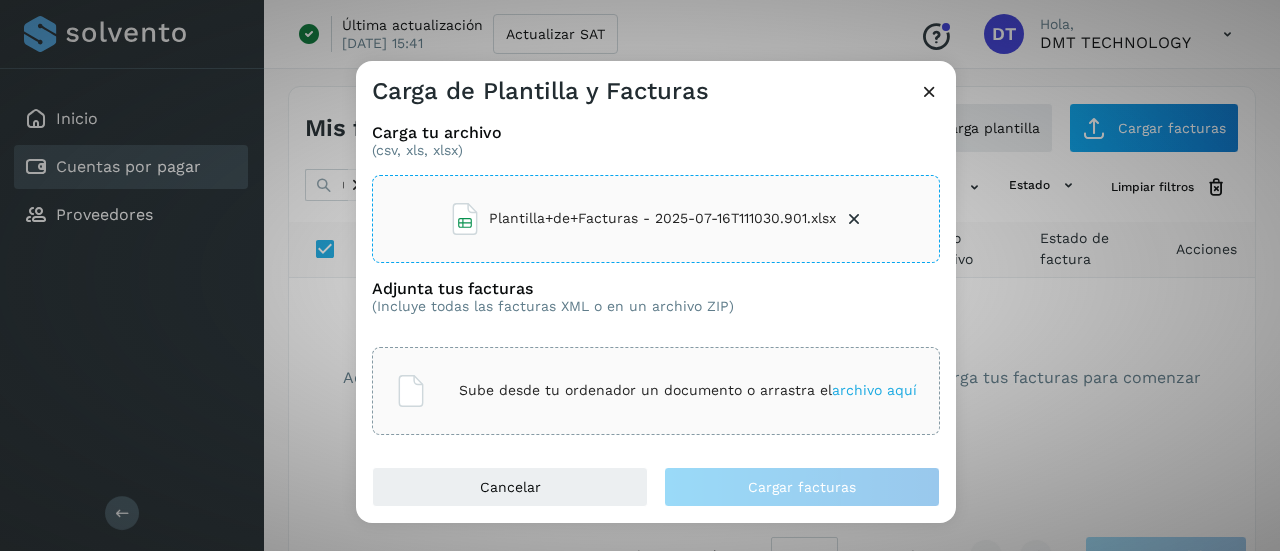 click on "Sube desde tu ordenador un documento o arrastra el  archivo aquí" 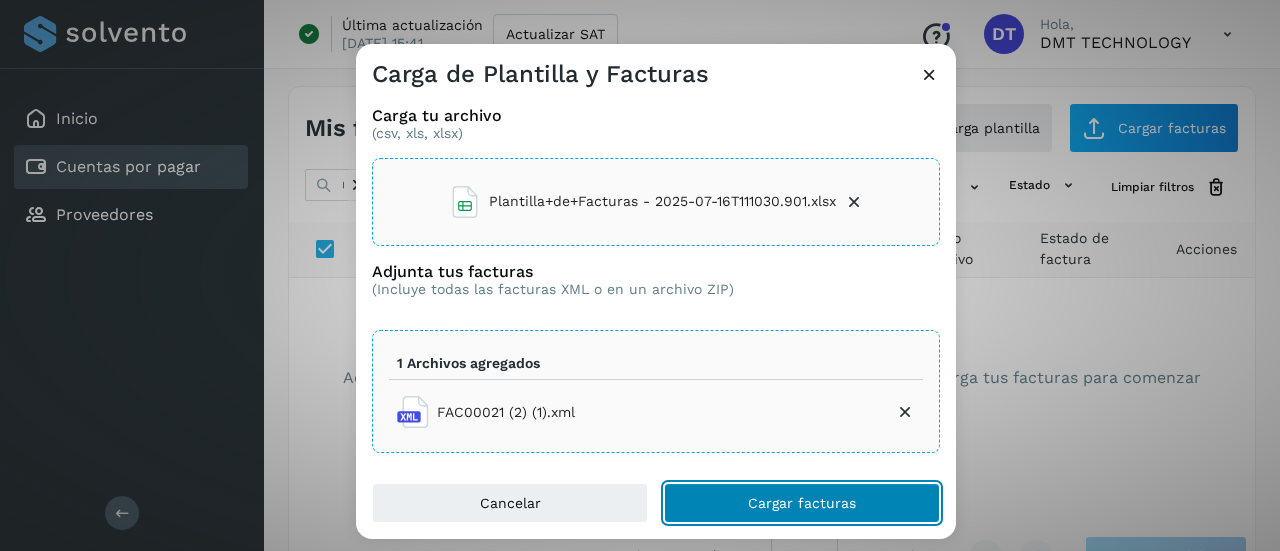 click on "Cargar facturas" 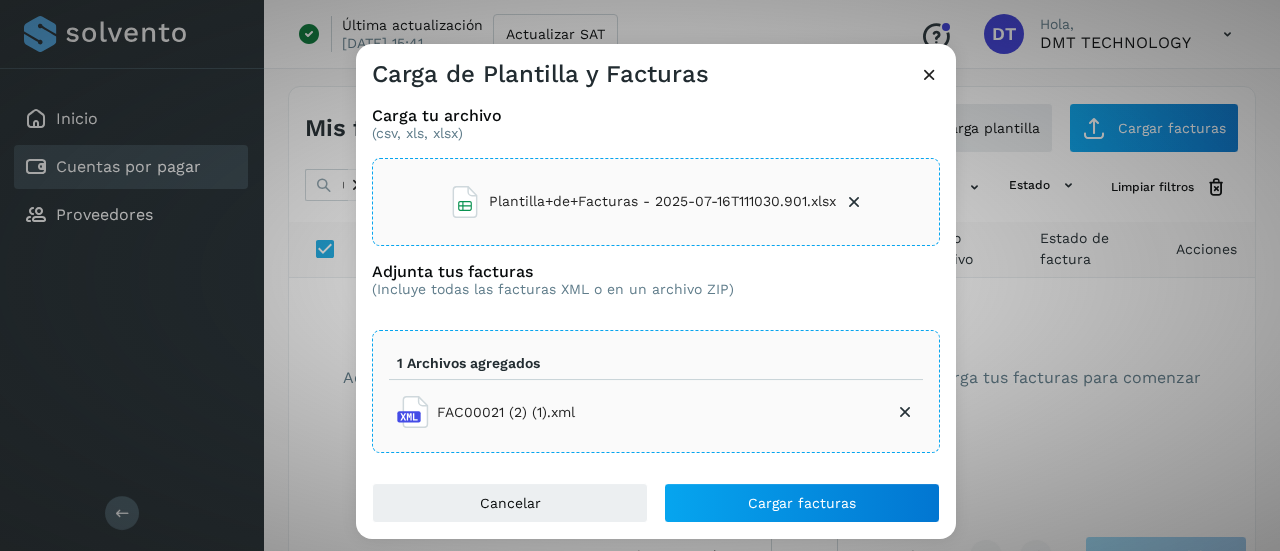 click at bounding box center (929, 74) 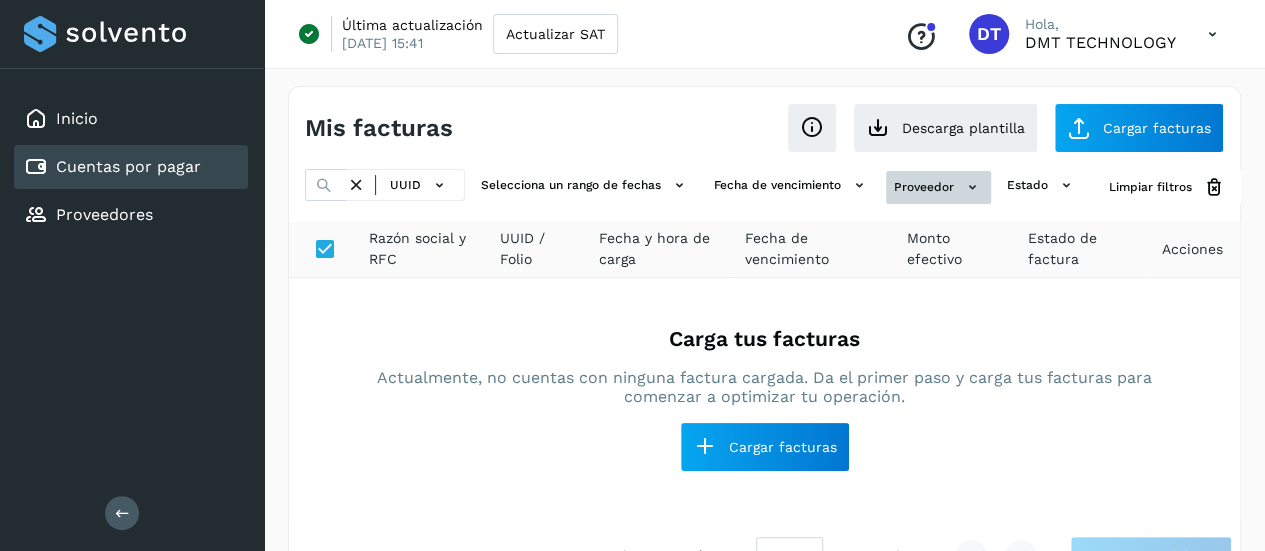 click 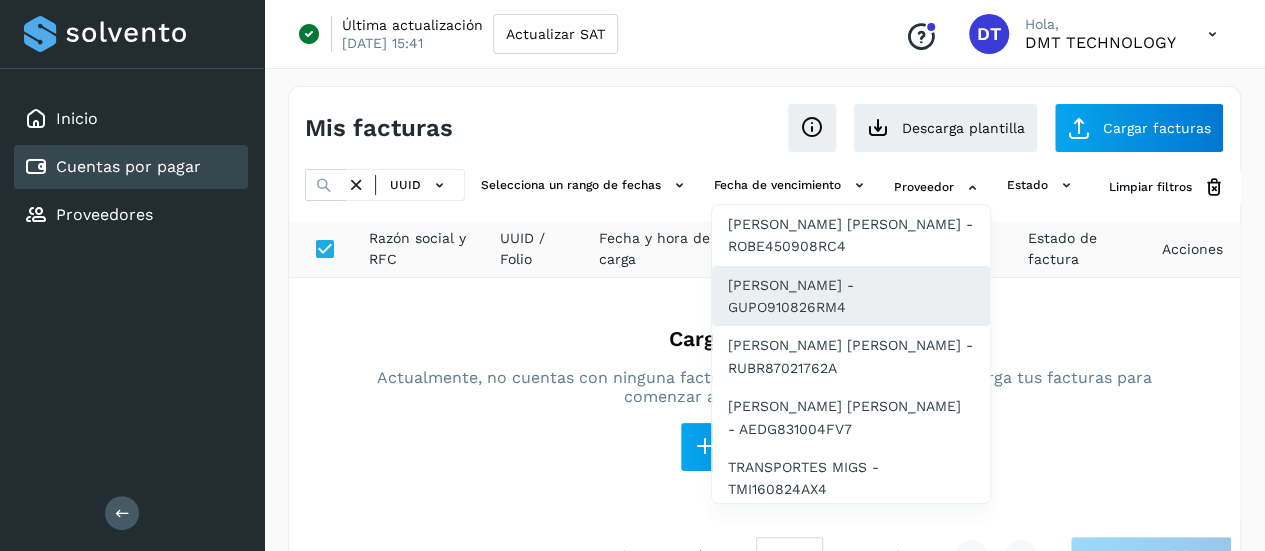 click on "[PERSON_NAME] - GUPO910826RM4" 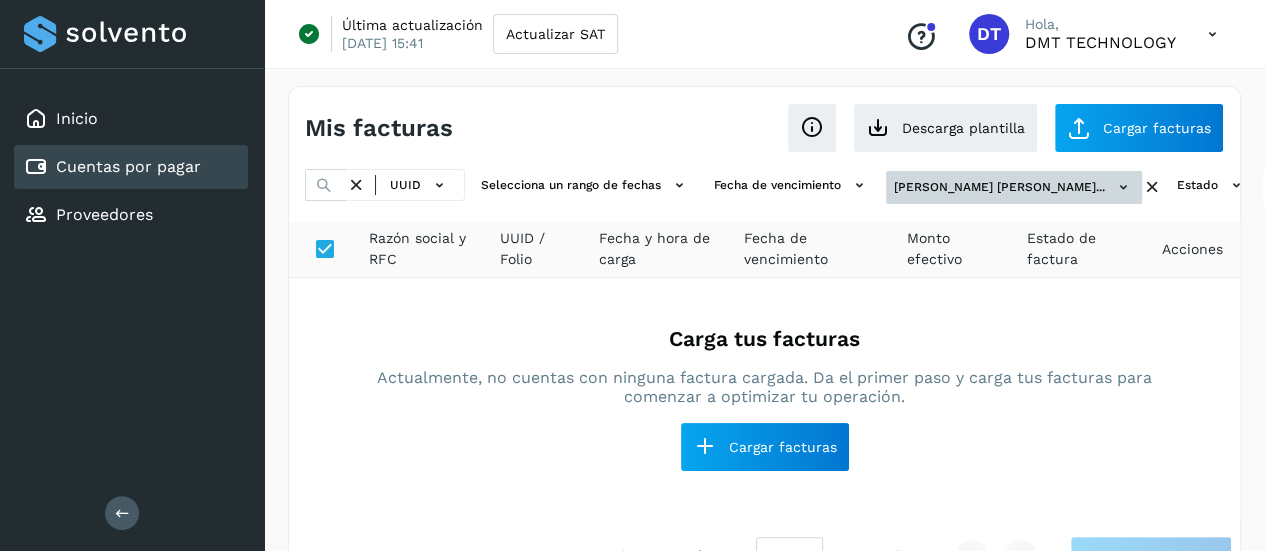click on "[PERSON_NAME] [PERSON_NAME]..." at bounding box center [1014, 187] 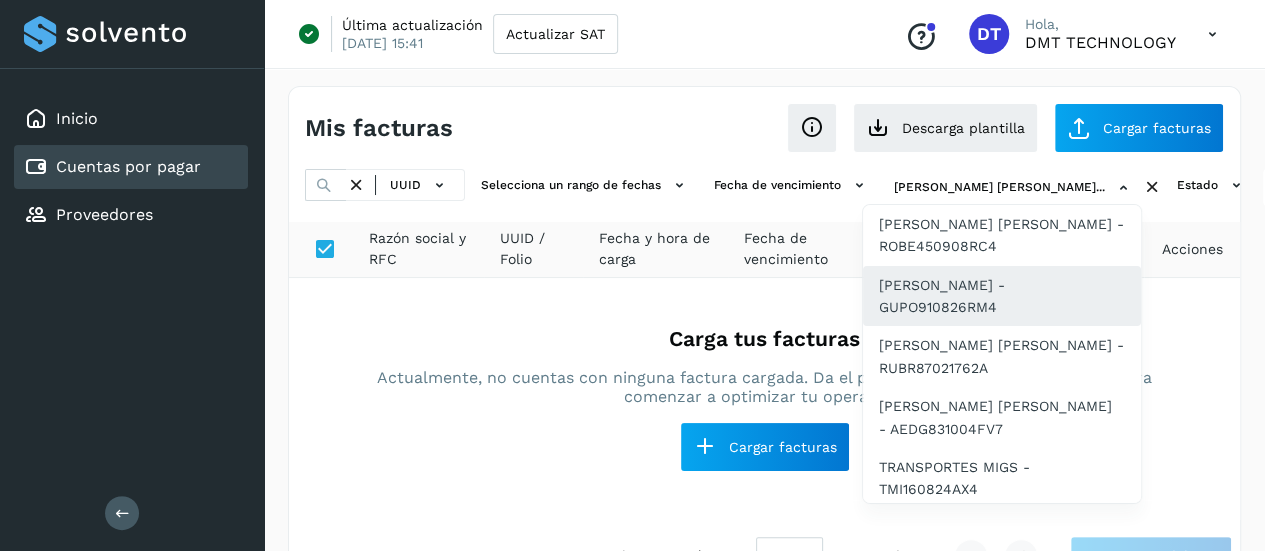 click on "[PERSON_NAME] - GUPO910826RM4" 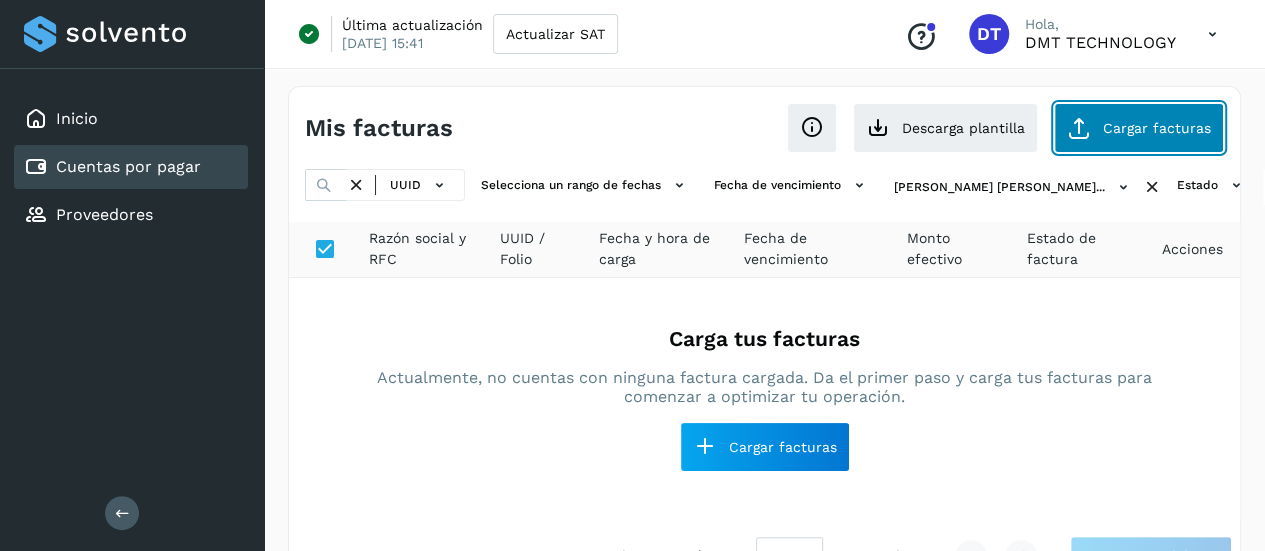 click on "Cargar facturas" 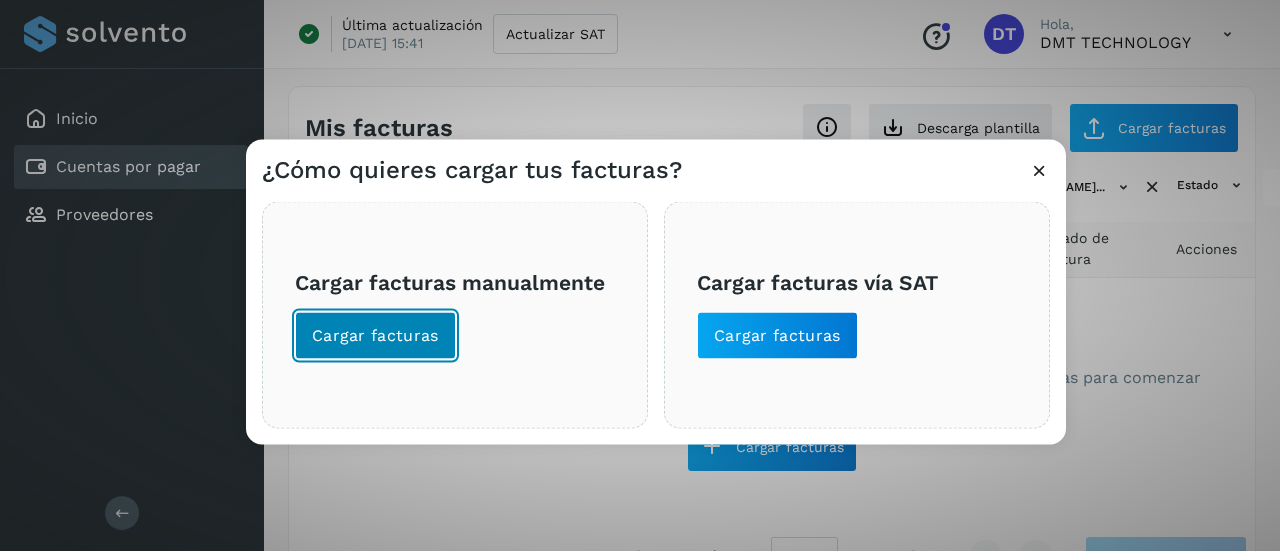 click on "Cargar facturas" 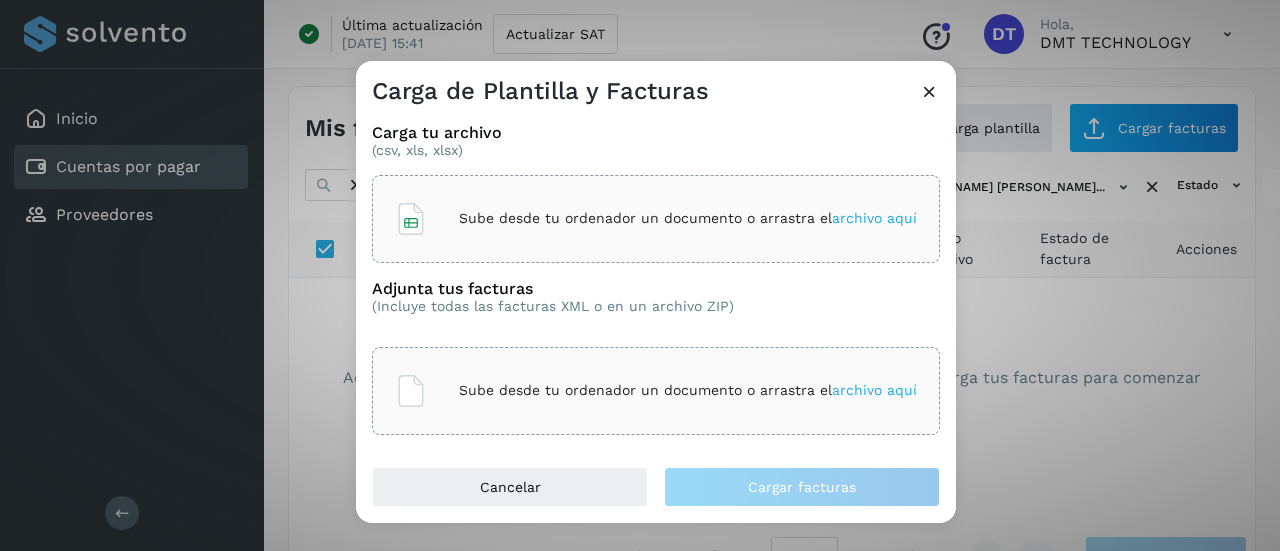 click on "Carga tu archivo (csv, xls, xlsx) Sube desde tu ordenador un documento o arrastra el  archivo aquí Adjunta tus facturas (Incluye todas las facturas XML o en un archivo ZIP) Sube desde tu ordenador un documento o arrastra el  archivo aquí" at bounding box center (656, 287) 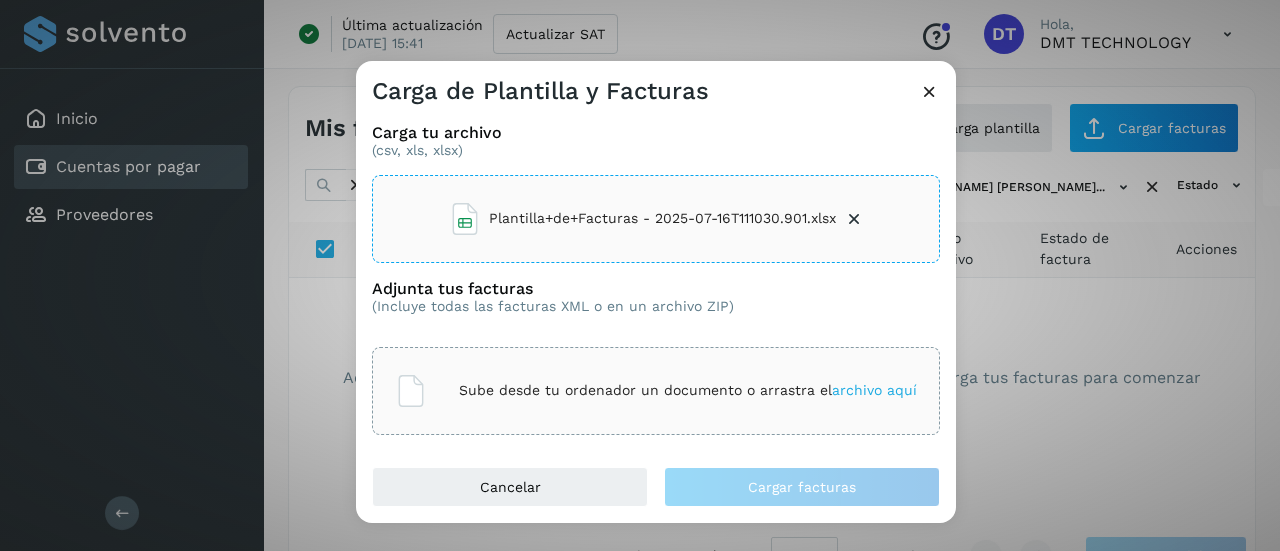 click on "Sube desde tu ordenador un documento o arrastra el  archivo aquí" 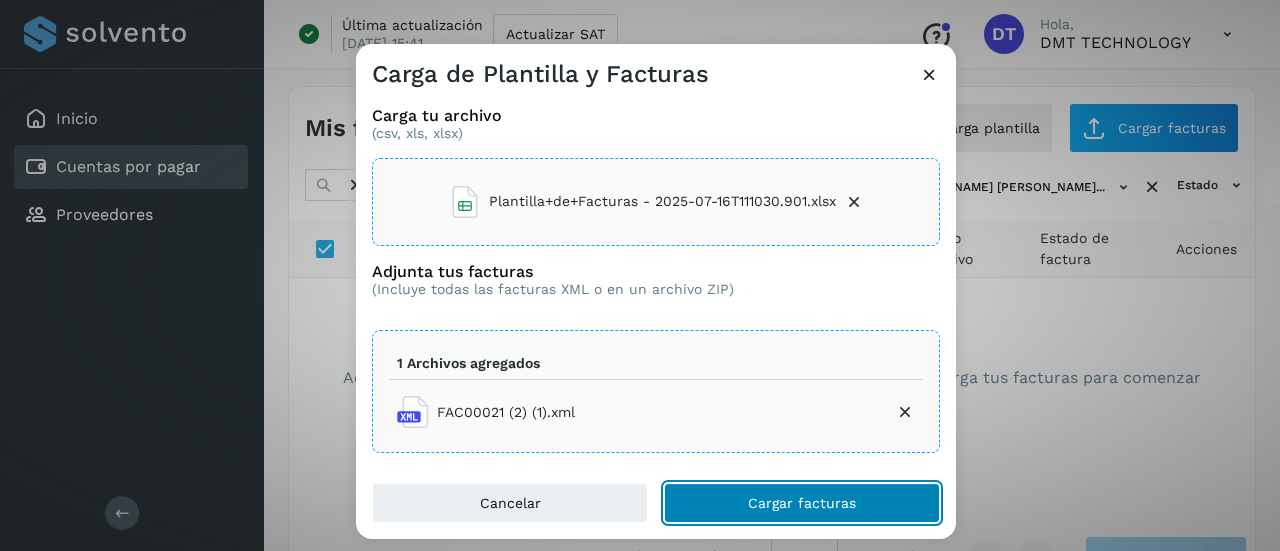 click on "Cargar facturas" 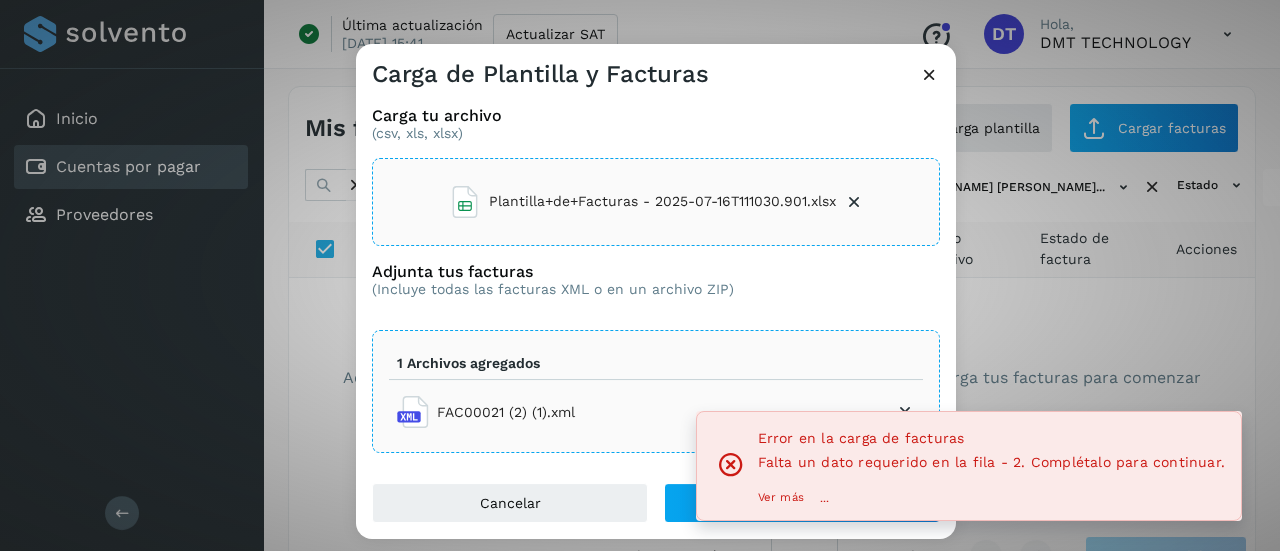click on "Ver más" at bounding box center (781, 498) 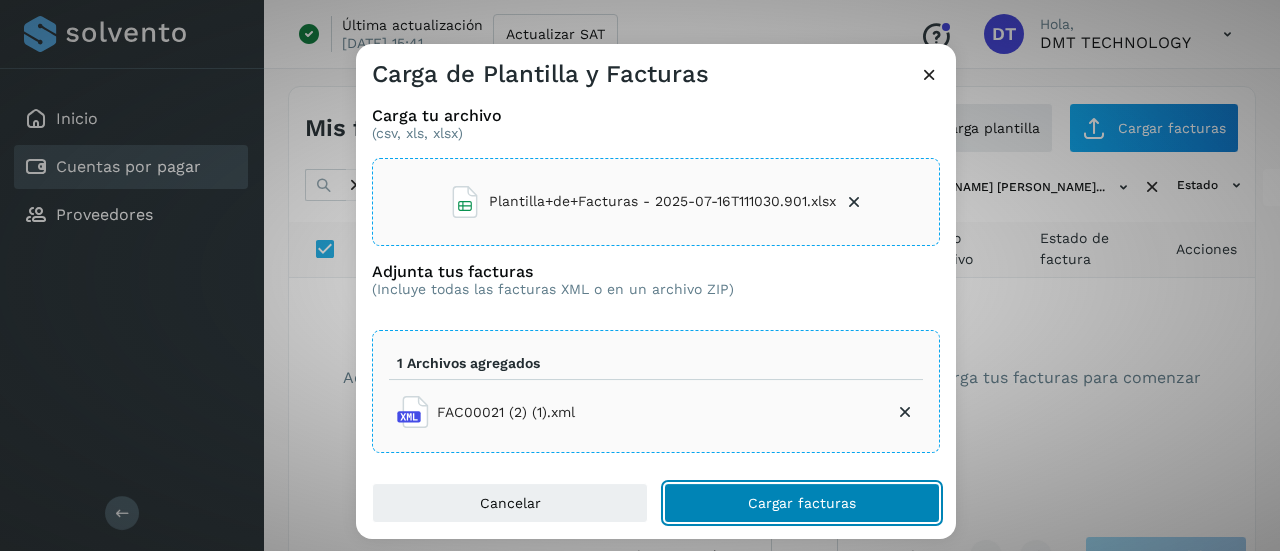click on "Cargar facturas" 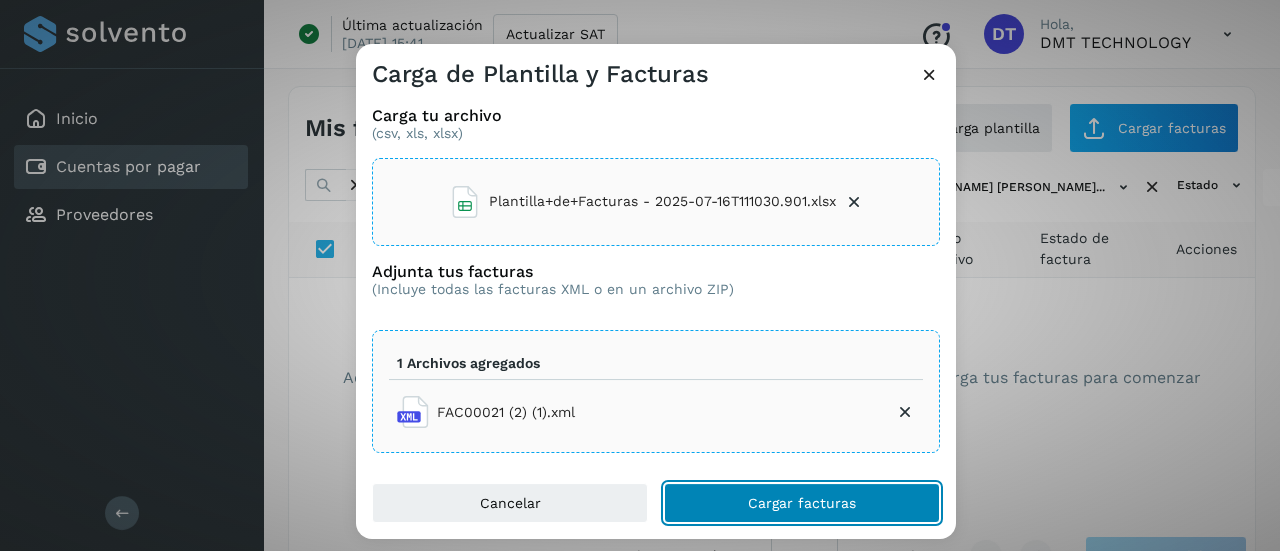 click on "Cargar facturas" 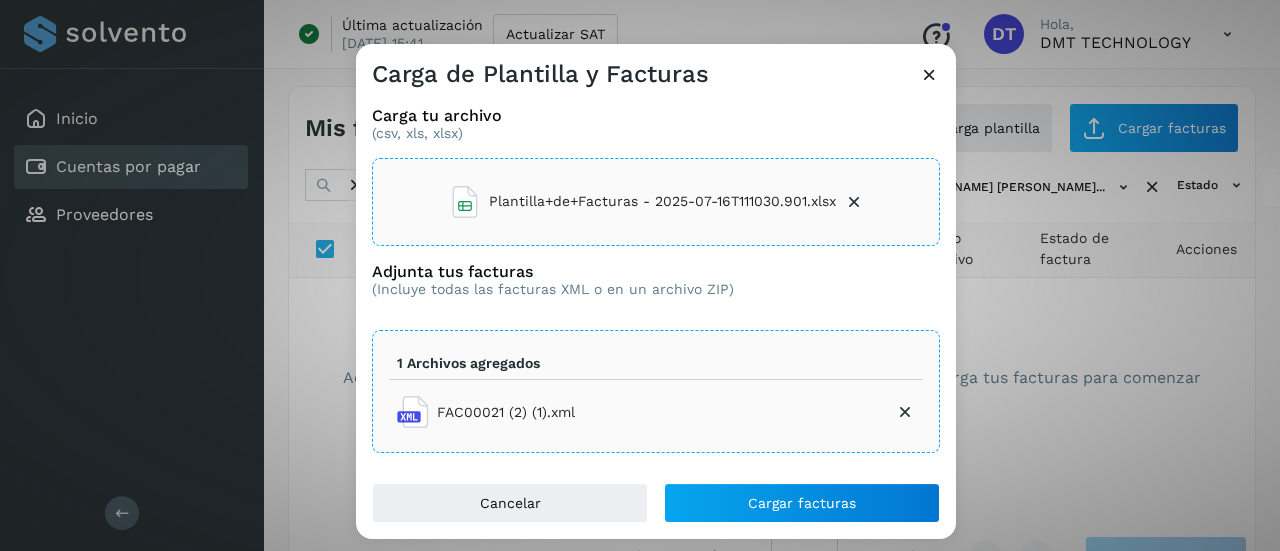 drag, startPoint x: 932, startPoint y: 72, endPoint x: 883, endPoint y: 80, distance: 49.648766 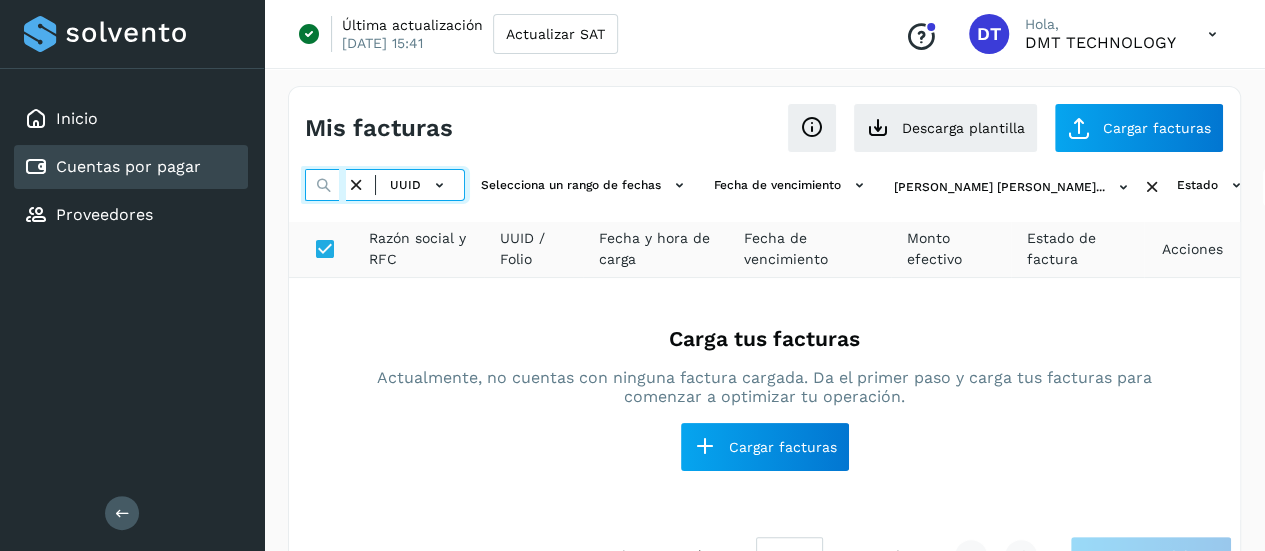 click on "**********" at bounding box center [325, 185] 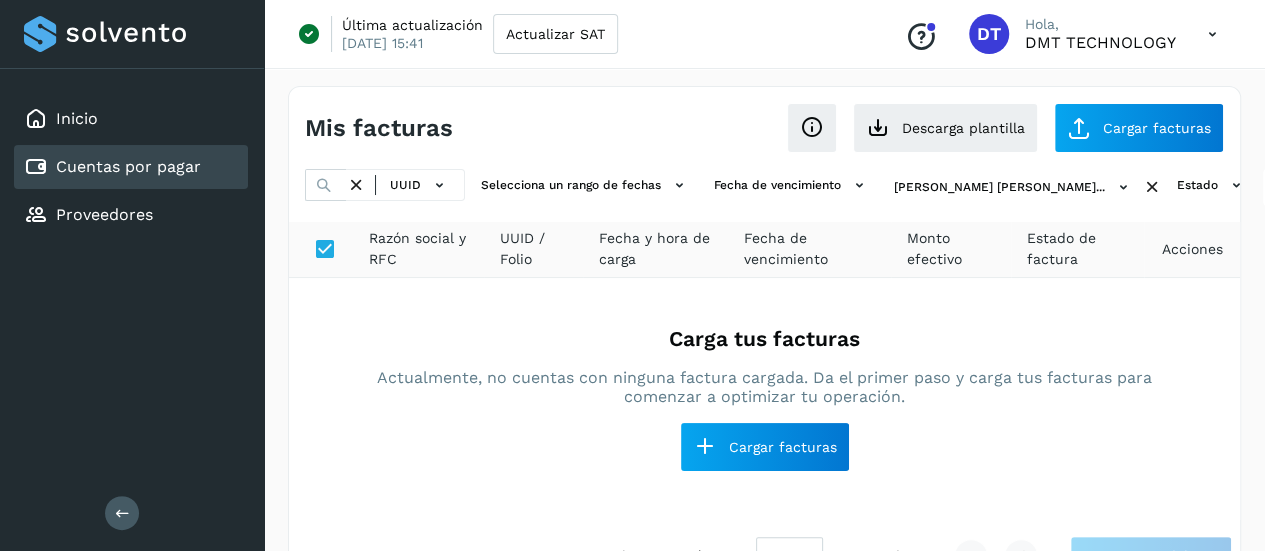 click at bounding box center (356, 185) 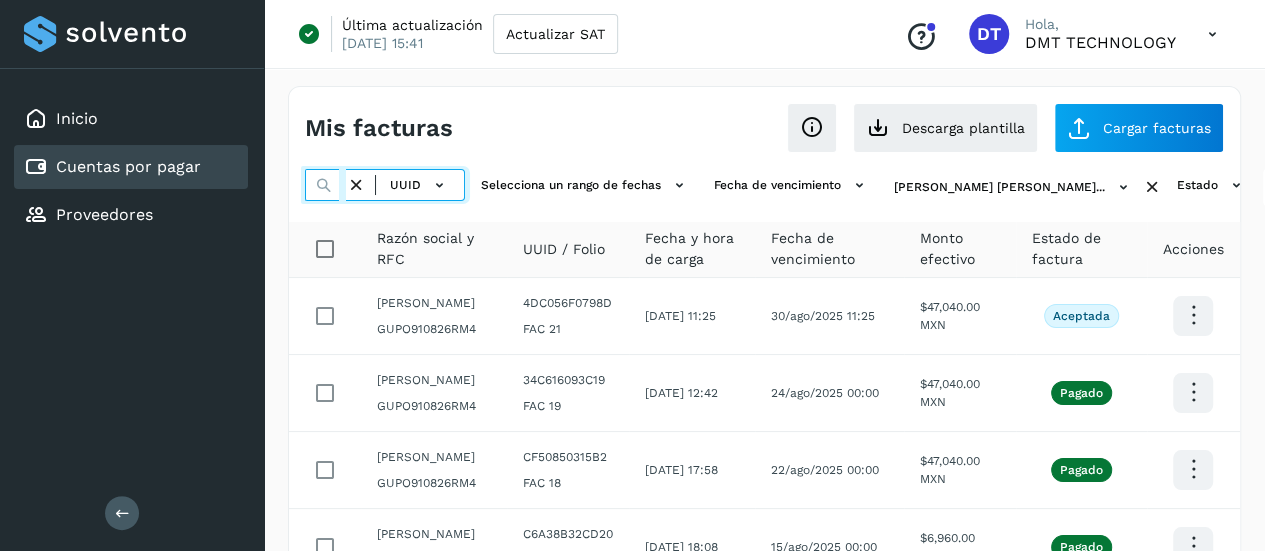 click at bounding box center (325, 185) 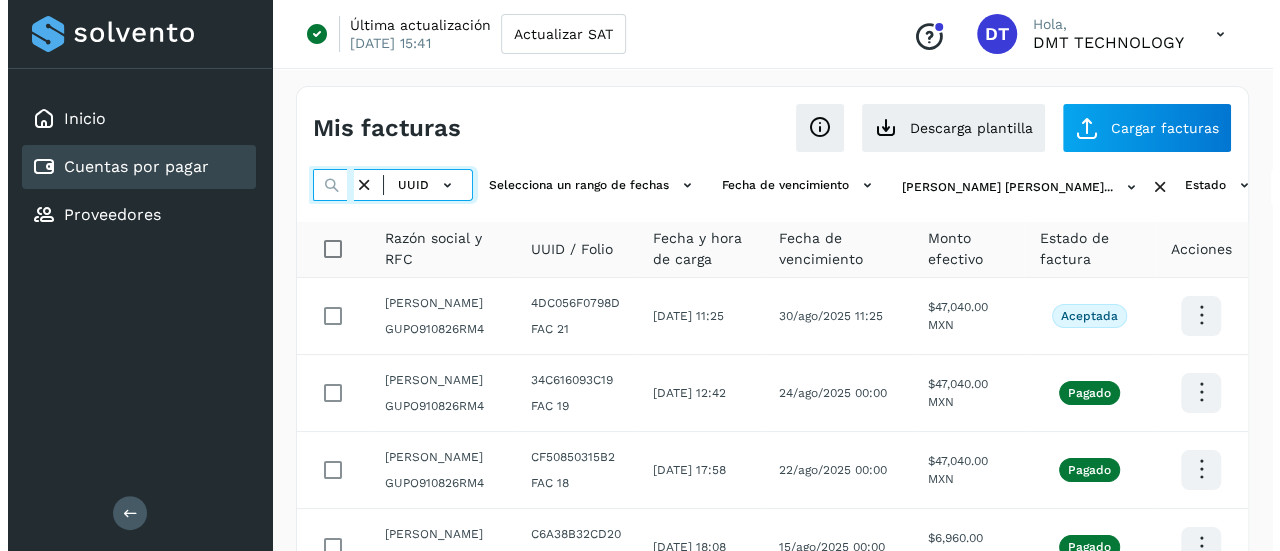 scroll, scrollTop: 0, scrollLeft: 308, axis: horizontal 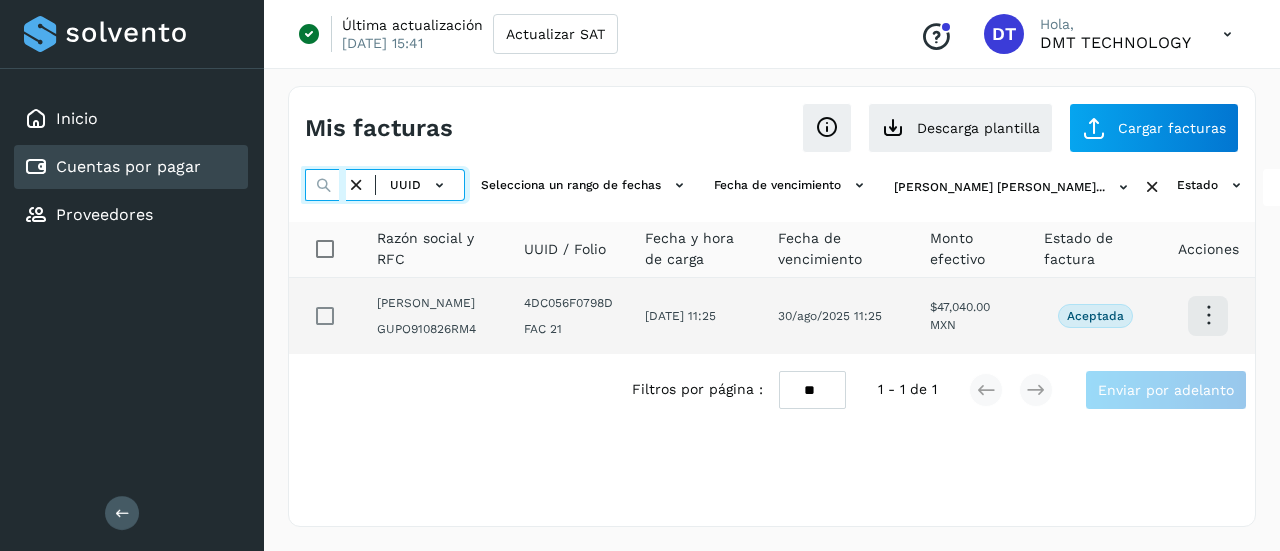 type on "**********" 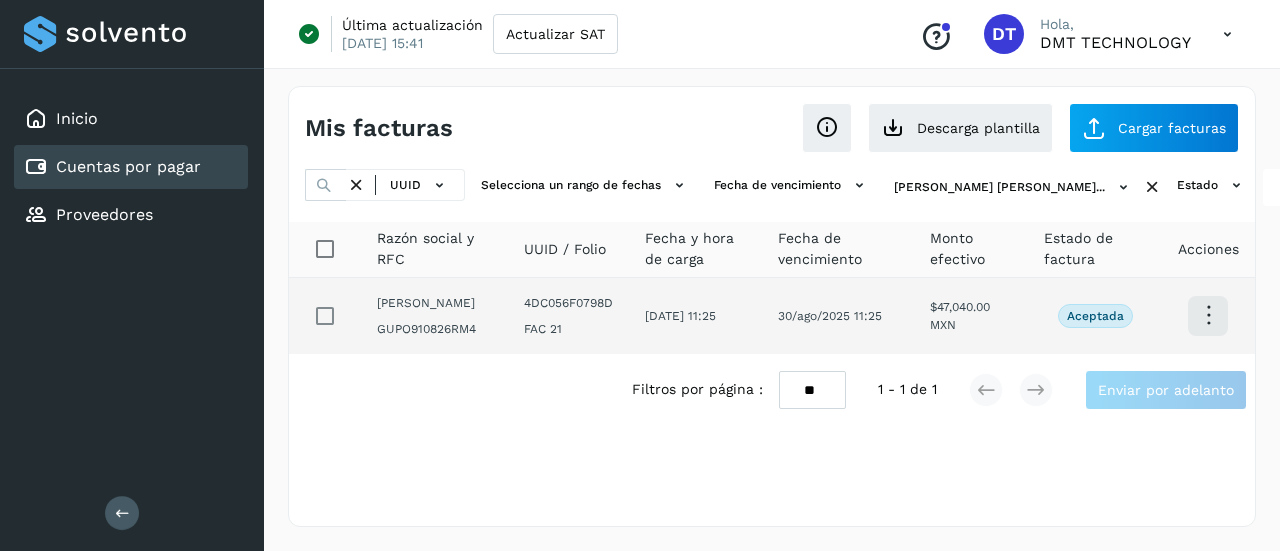scroll, scrollTop: 0, scrollLeft: 0, axis: both 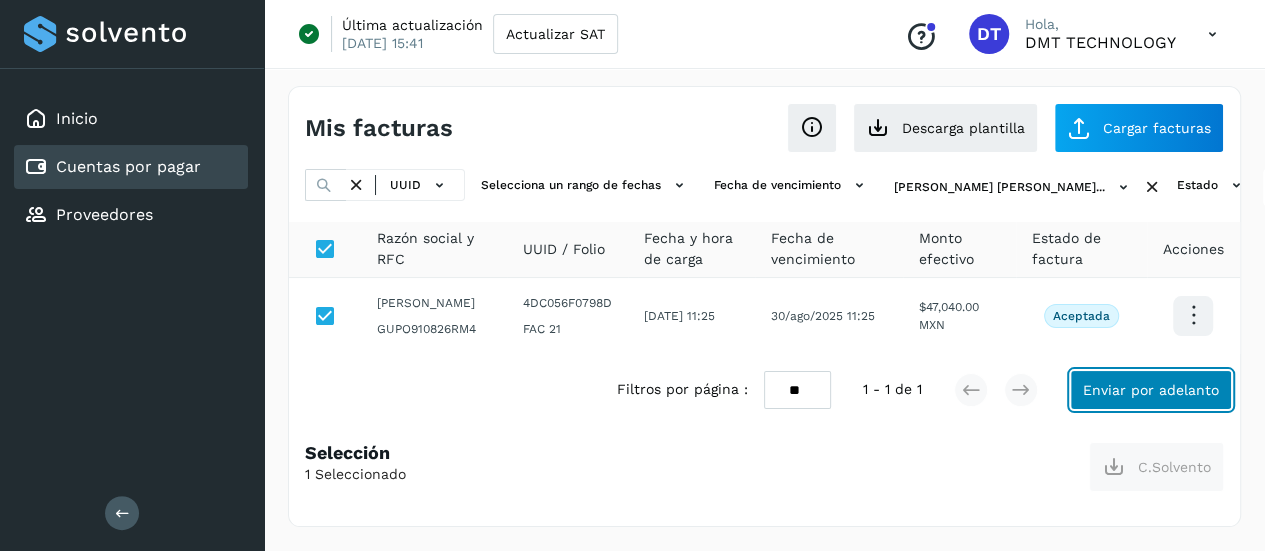 click on "Enviar por adelanto" 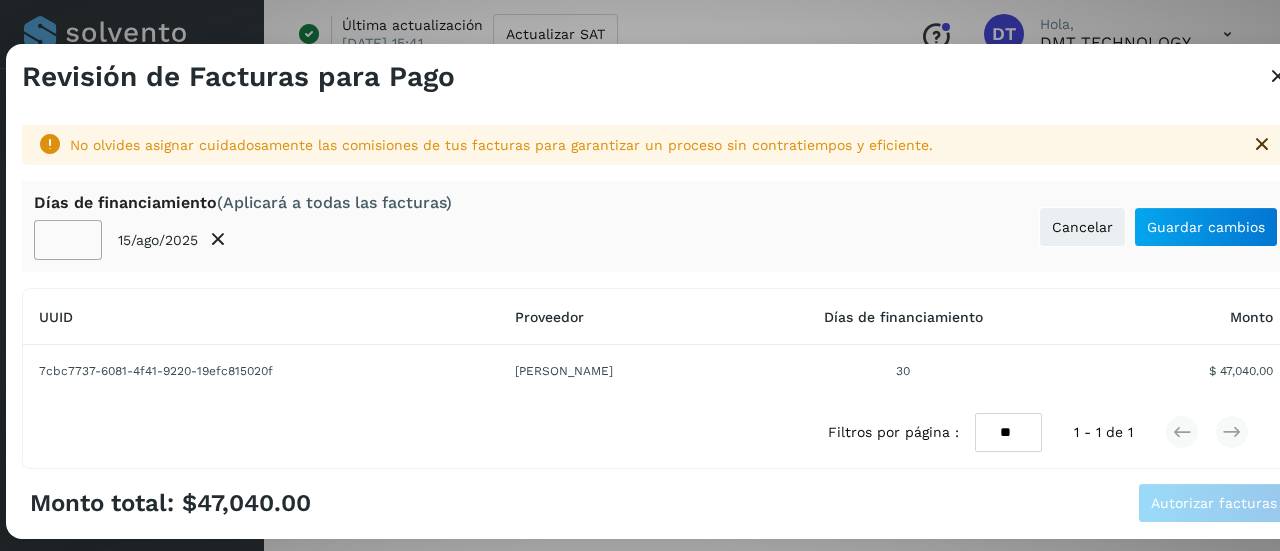 click on "**" 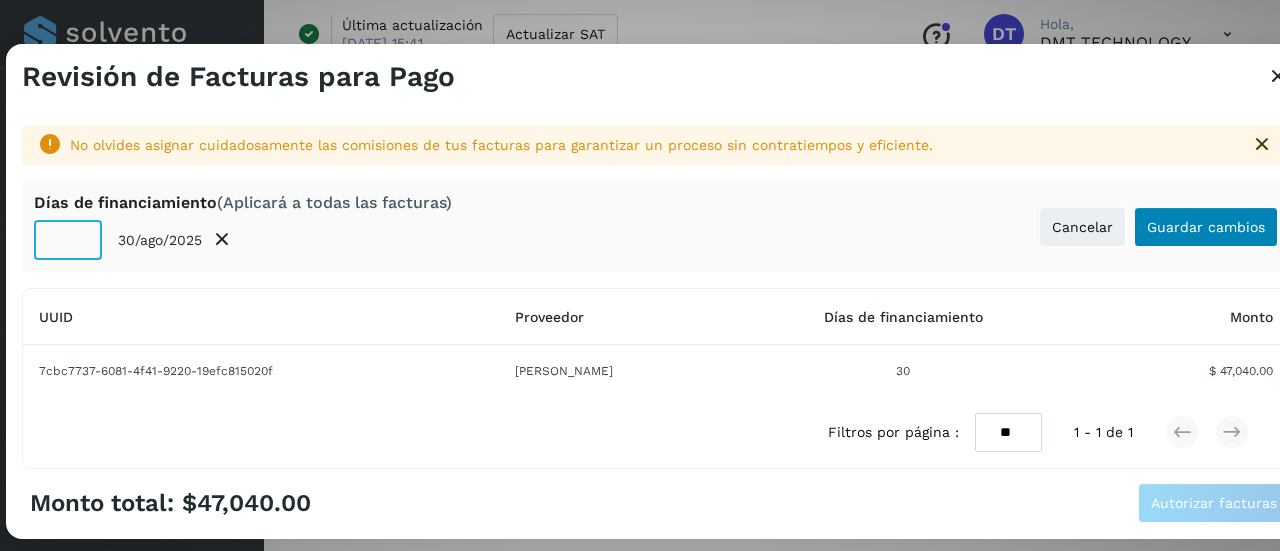 type on "**" 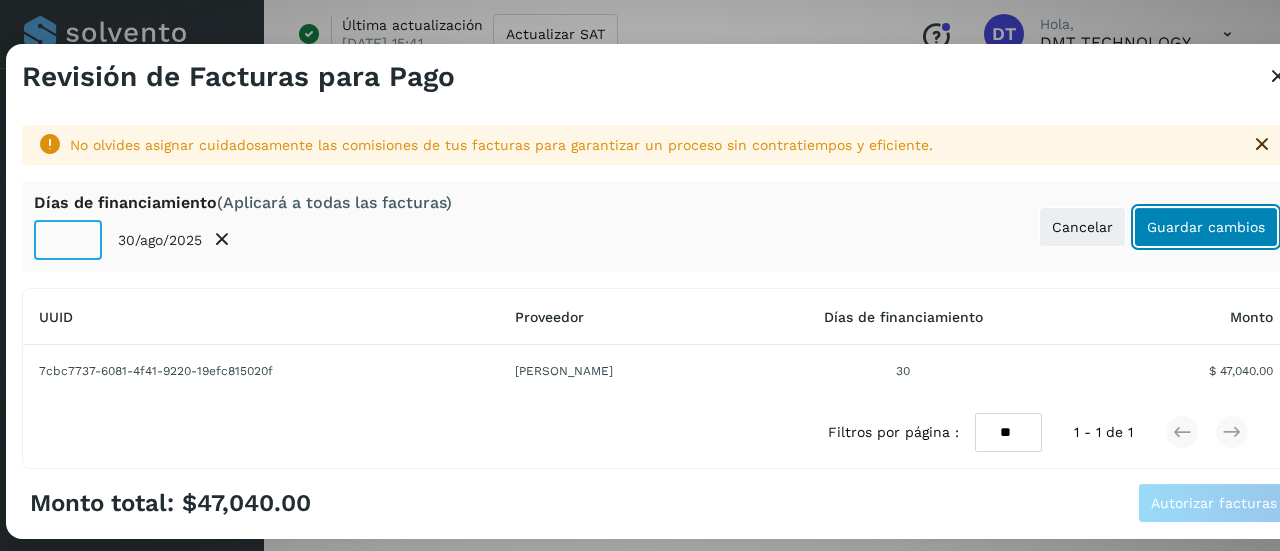 click on "Guardar cambios" at bounding box center (1206, 227) 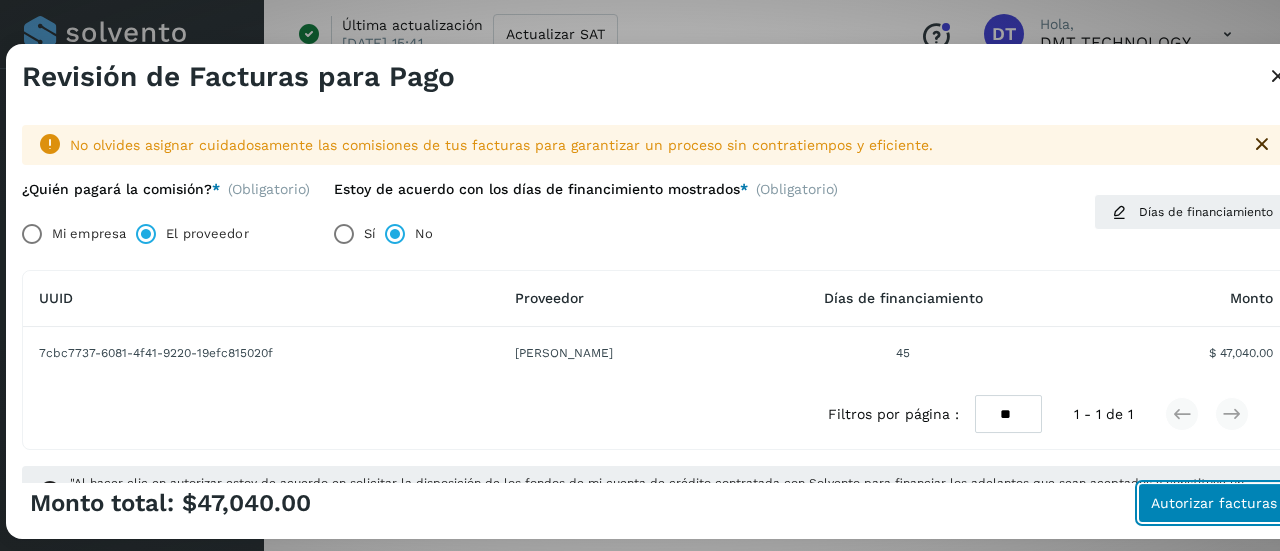 click on "Autorizar facturas" 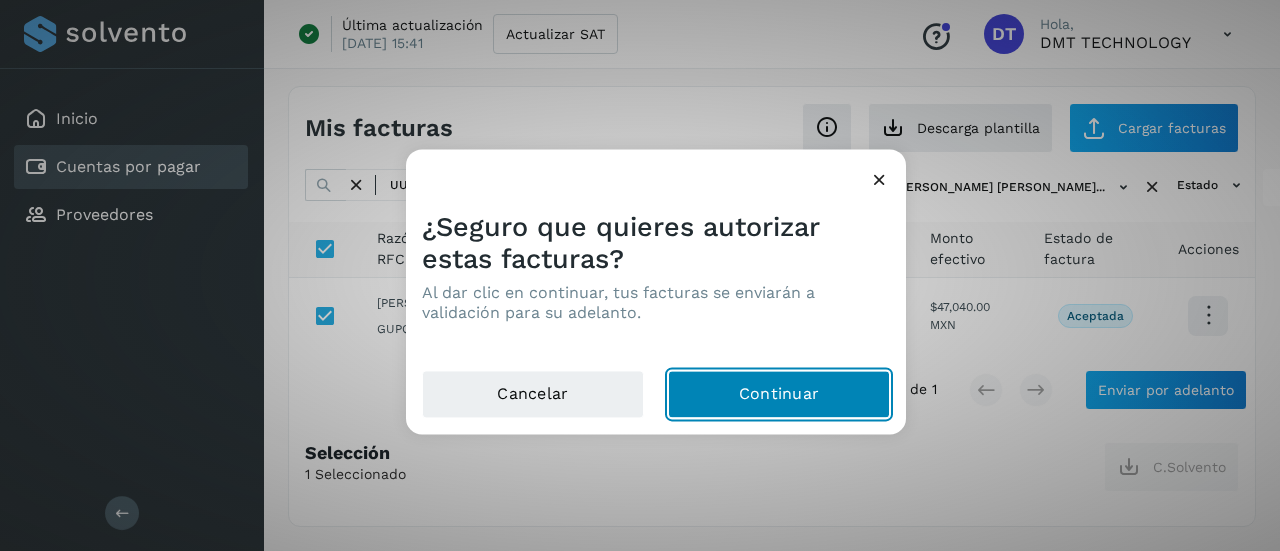 click on "Continuar" 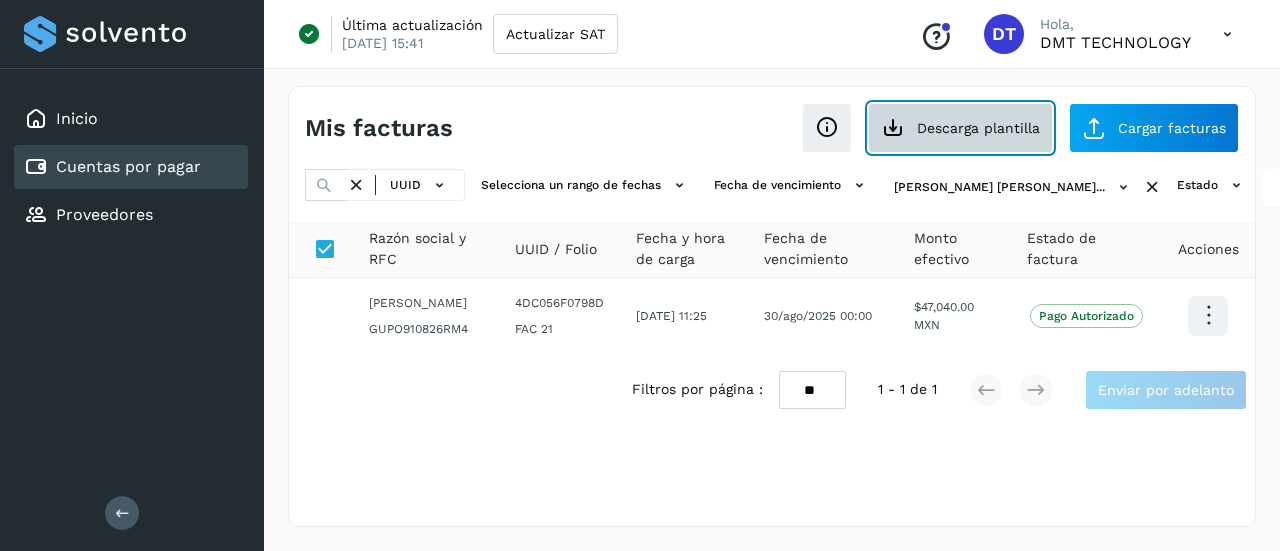 click on "Descarga plantilla" 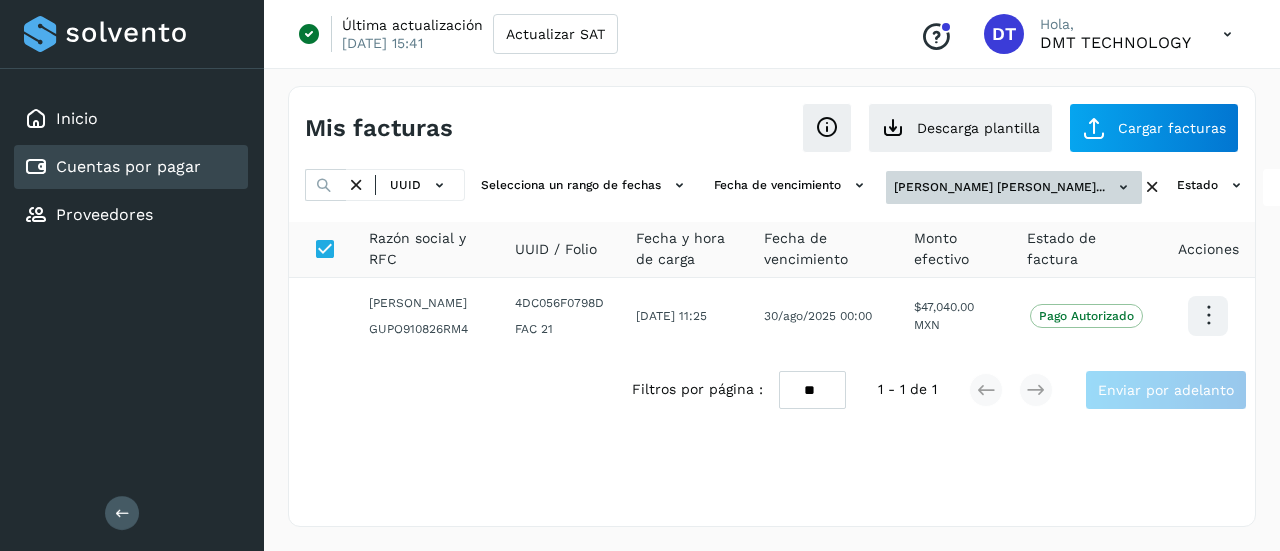 click on "[PERSON_NAME] [PERSON_NAME]..." at bounding box center [1014, 187] 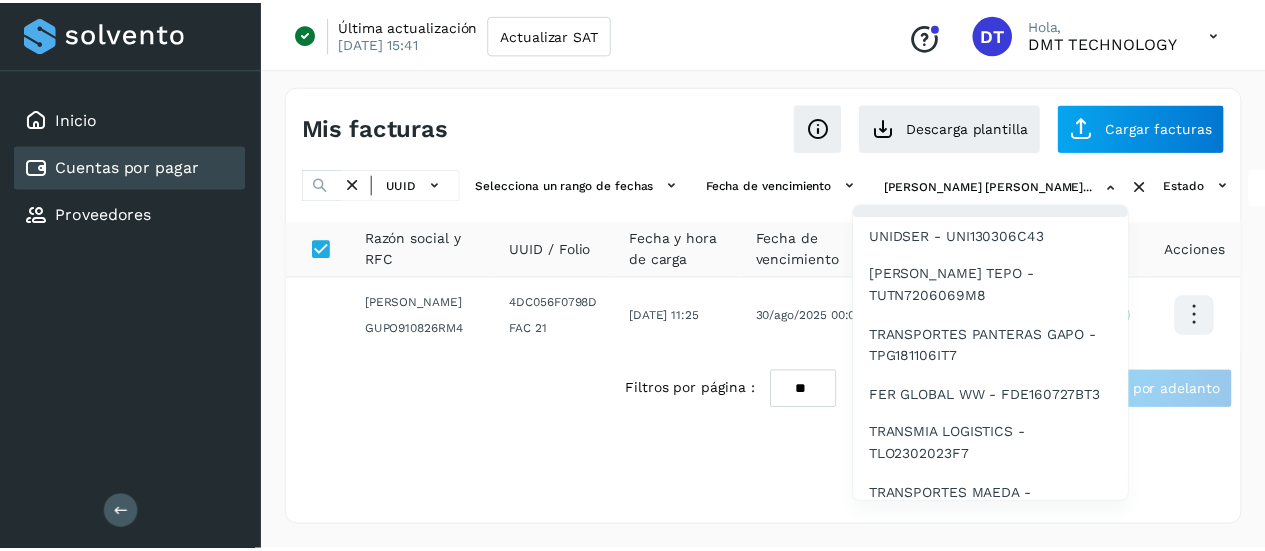 scroll, scrollTop: 800, scrollLeft: 0, axis: vertical 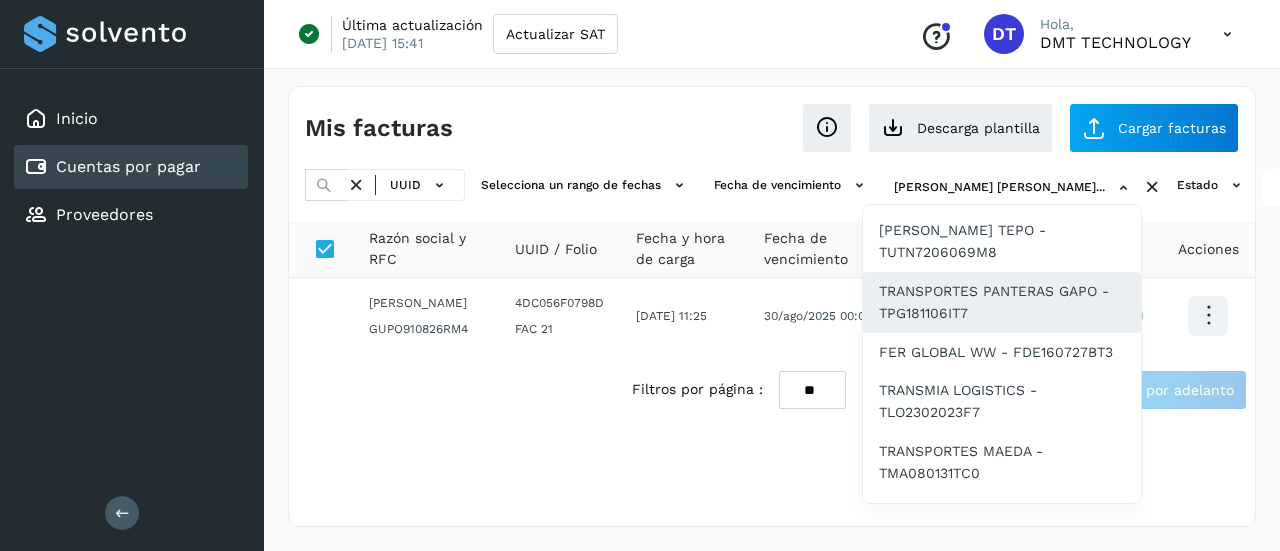 click on "TRANSPORTES PANTERAS GAPO - TPG181106IT7" 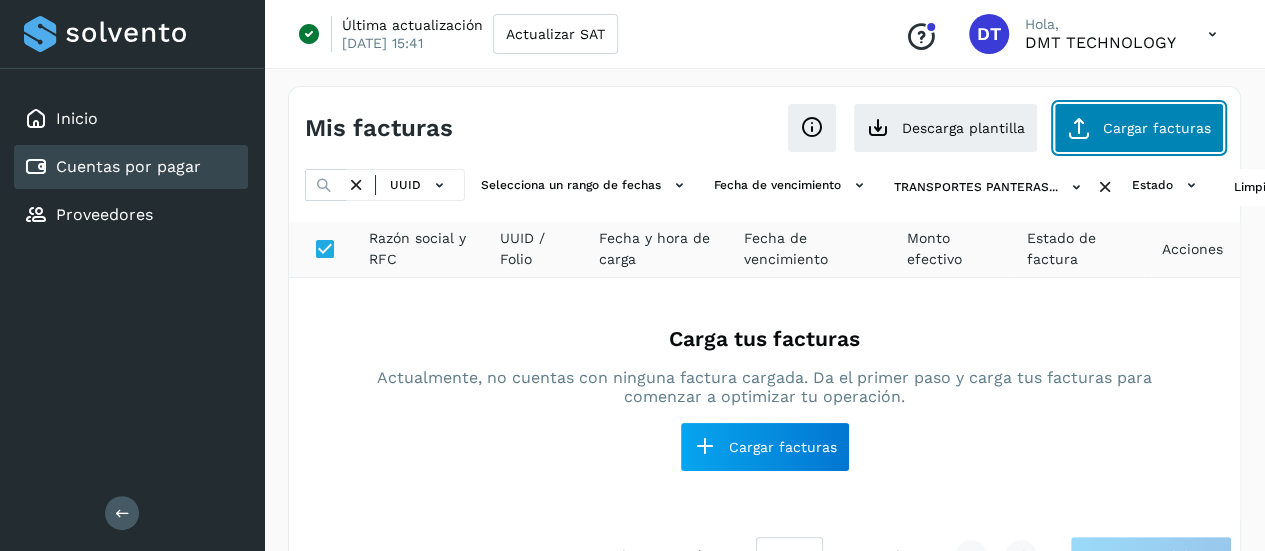 click on "Cargar facturas" 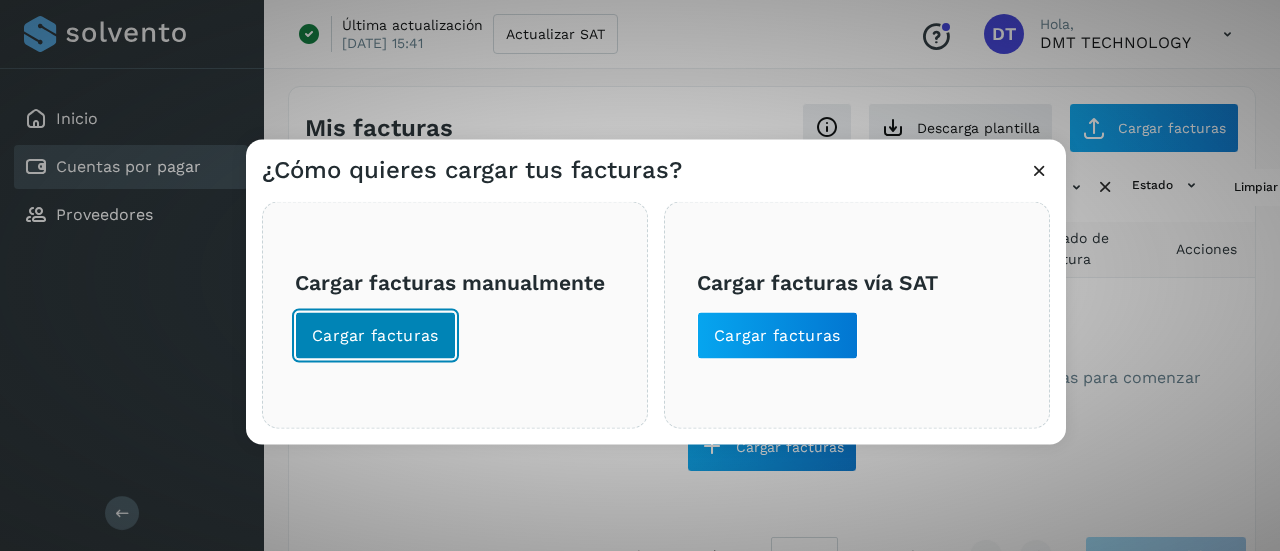 click on "Cargar facturas" at bounding box center (375, 335) 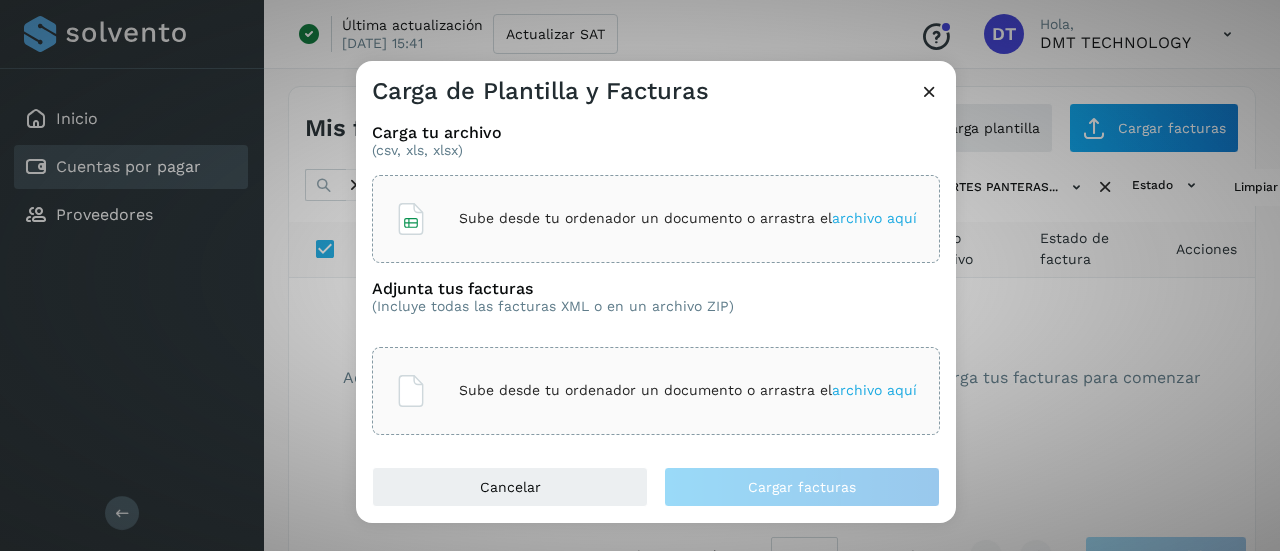 click on "Sube desde tu ordenador un documento o arrastra el  archivo aquí" at bounding box center [688, 218] 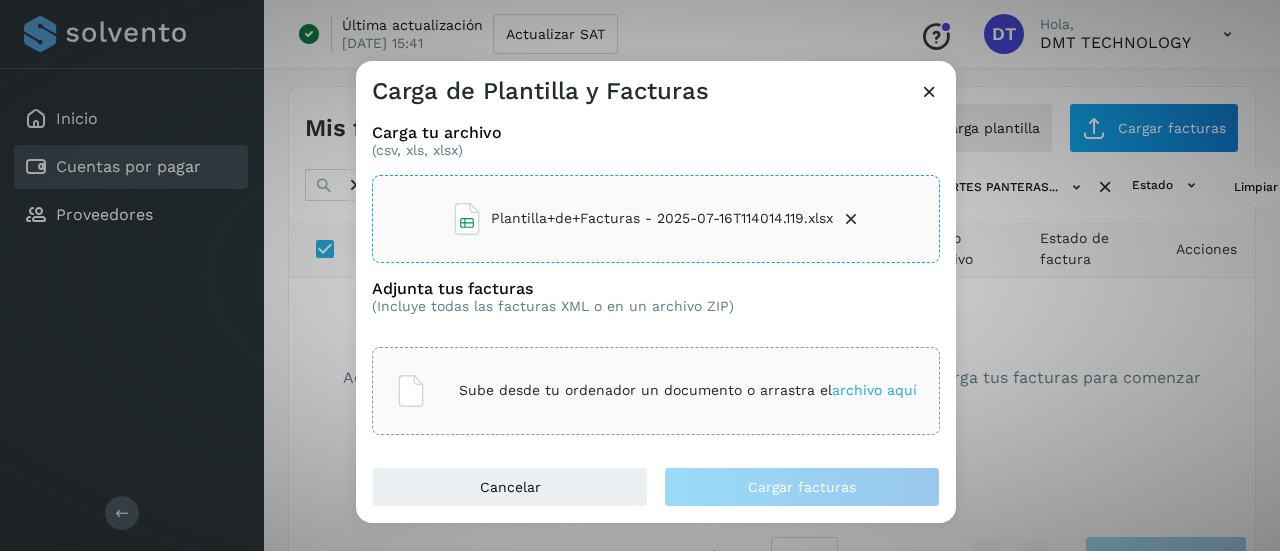 click on "Sube desde tu ordenador un documento o arrastra el  archivo aquí" 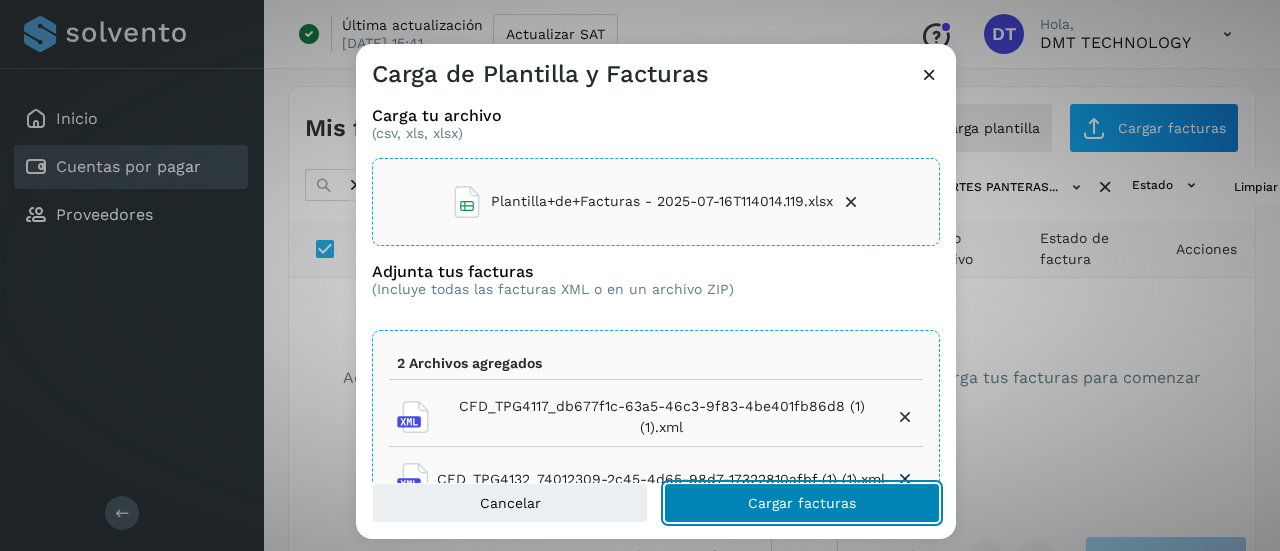 click on "Cargar facturas" 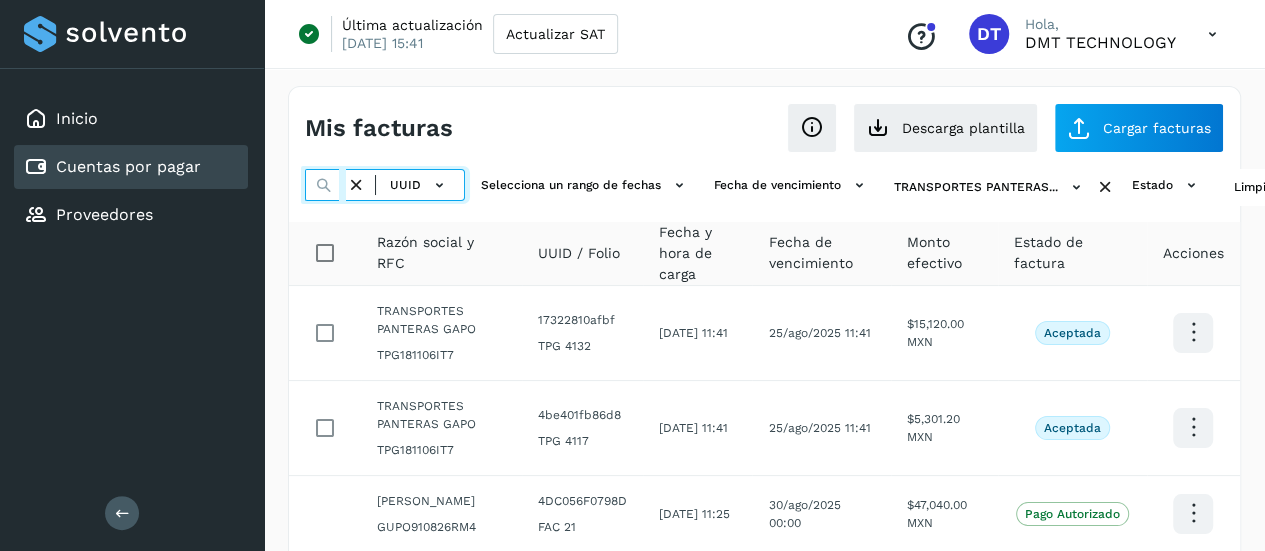 click on "**********" at bounding box center (325, 185) 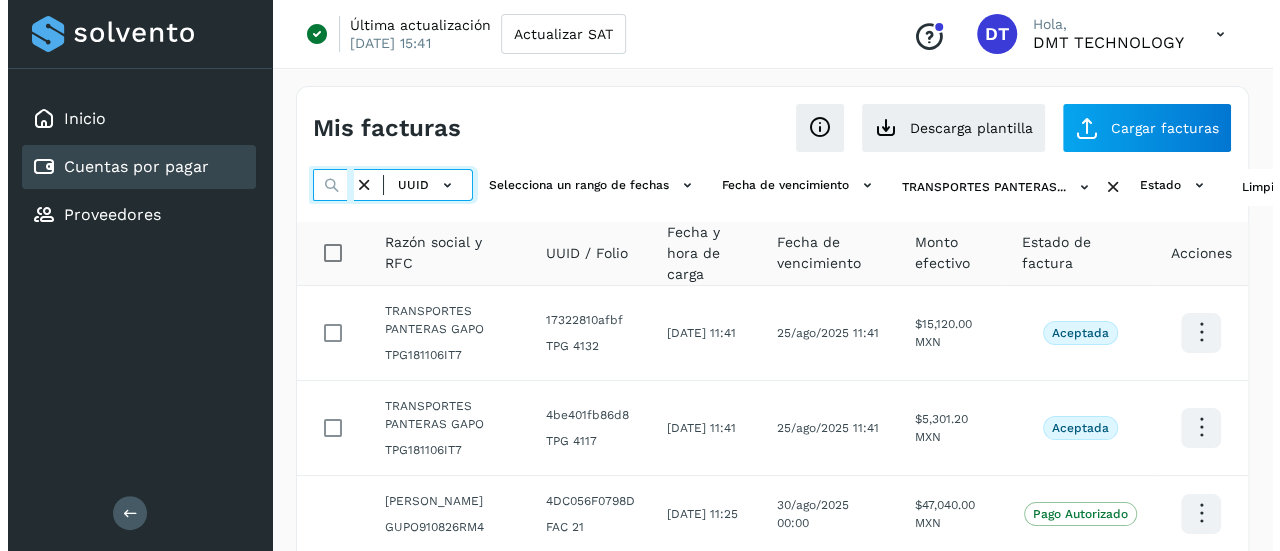 scroll, scrollTop: 0, scrollLeft: 280, axis: horizontal 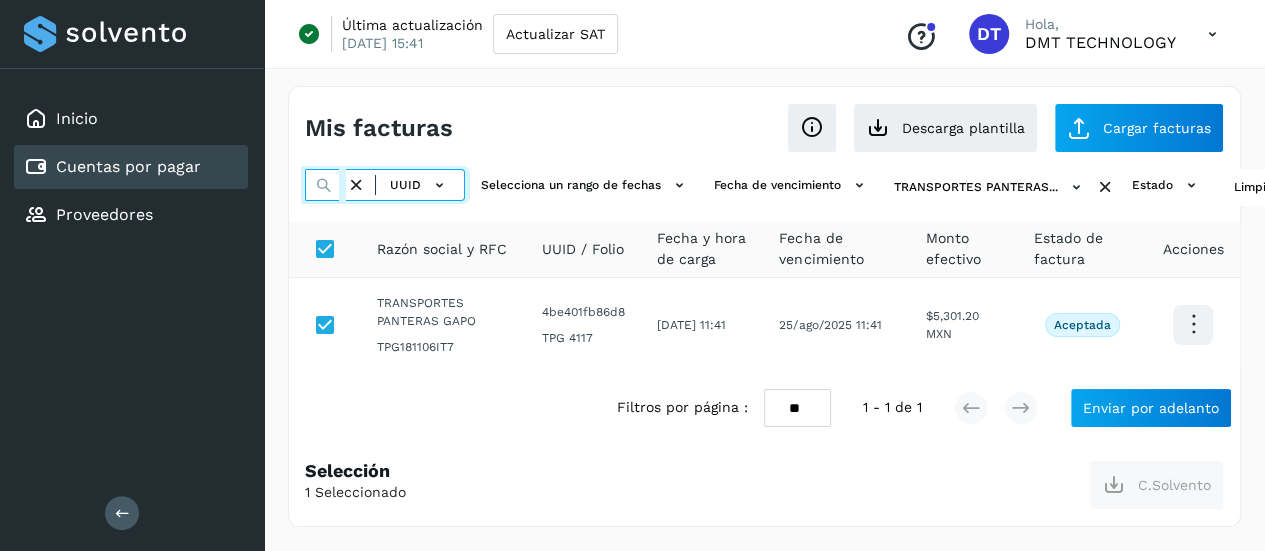 click on "**********" at bounding box center [325, 185] 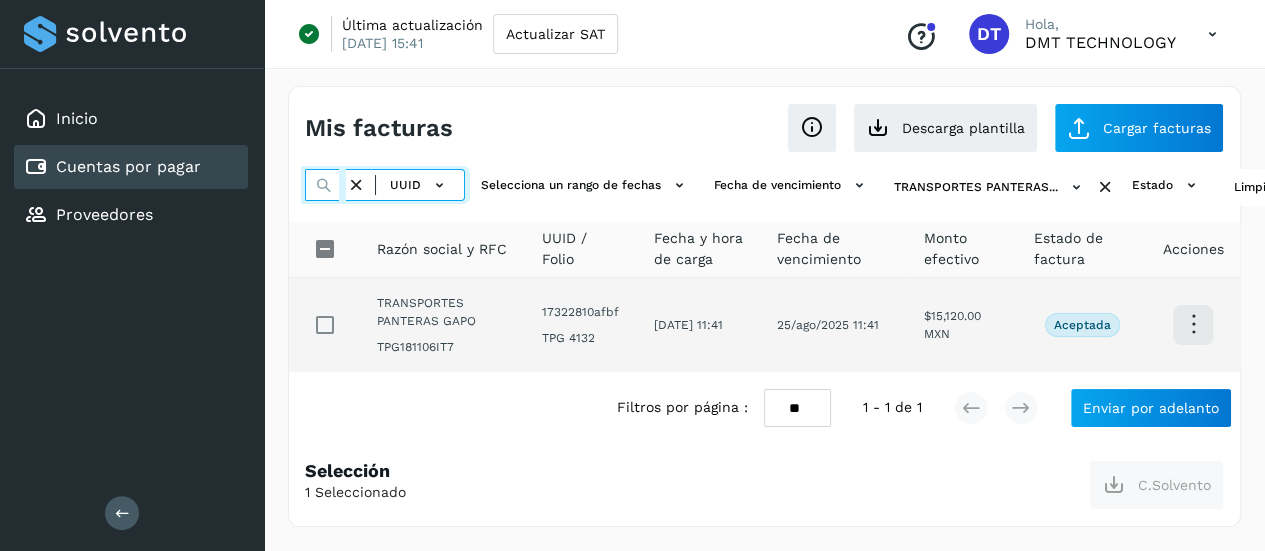 type on "**********" 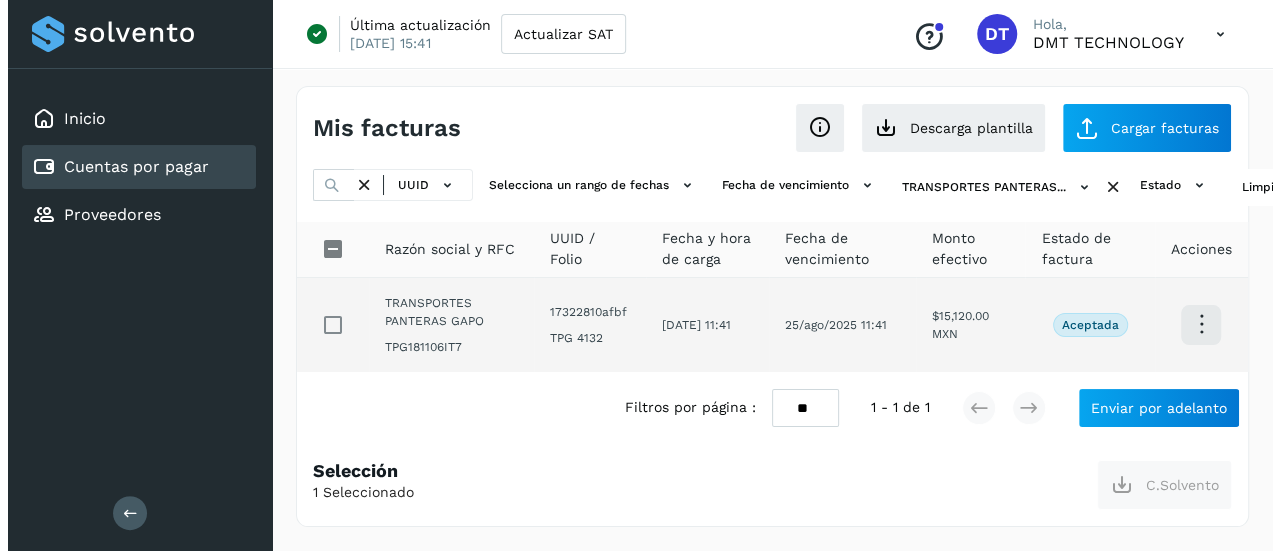 scroll, scrollTop: 0, scrollLeft: 0, axis: both 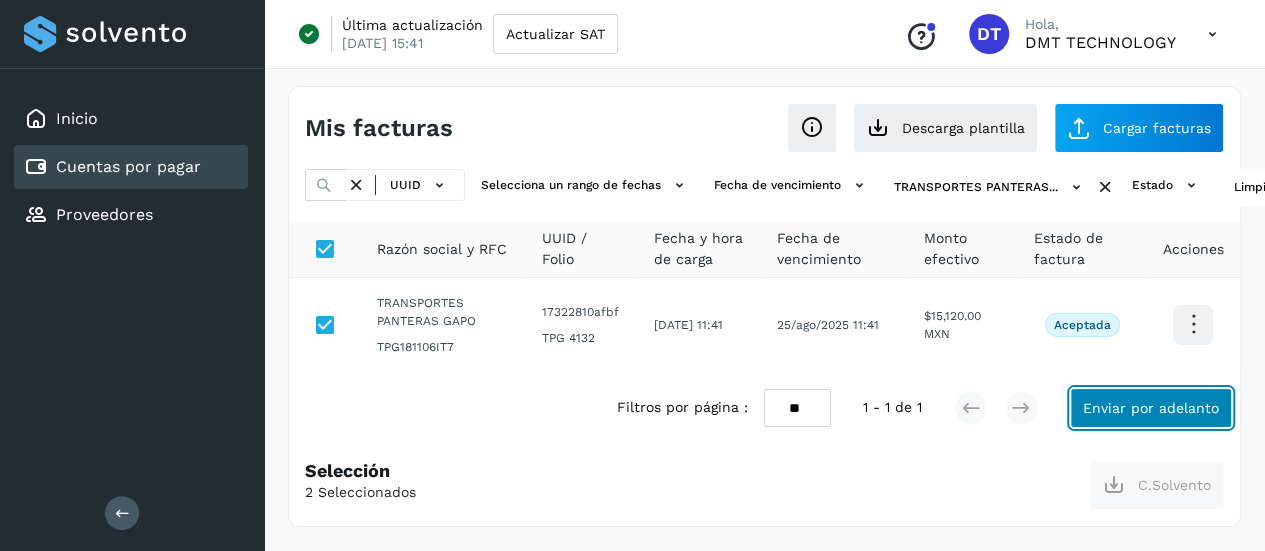 click on "Enviar por adelanto" 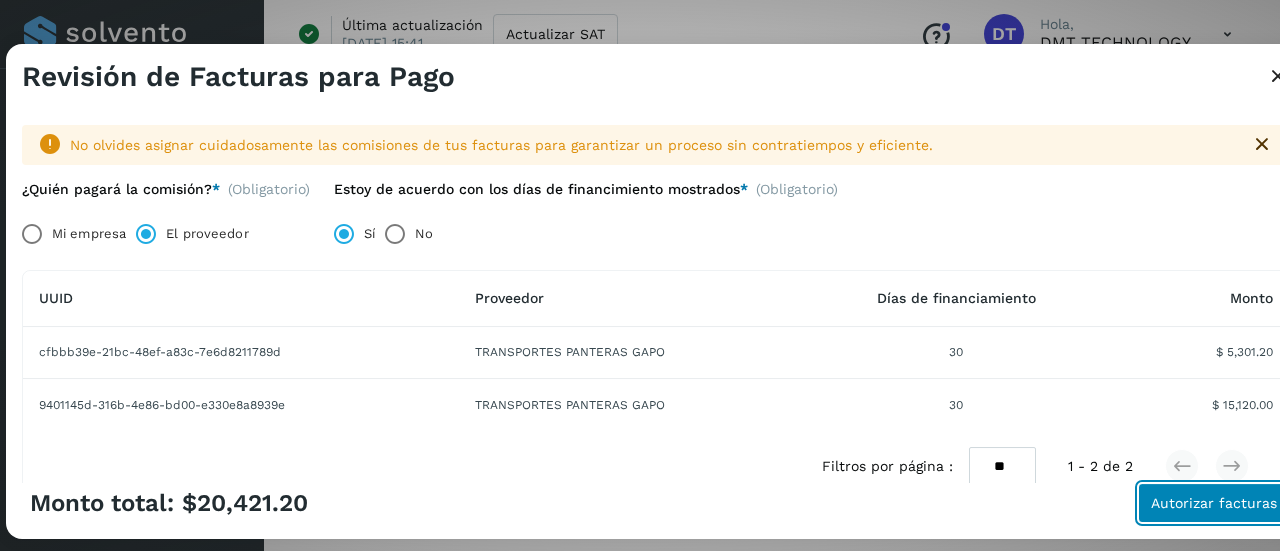 click on "Autorizar facturas" 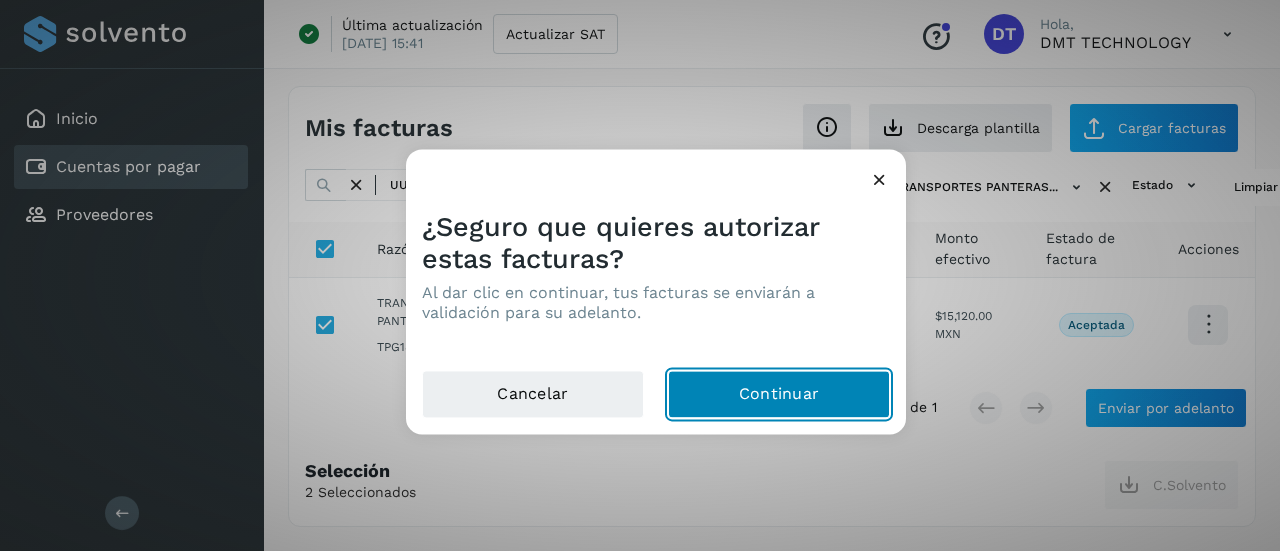 click on "Continuar" 